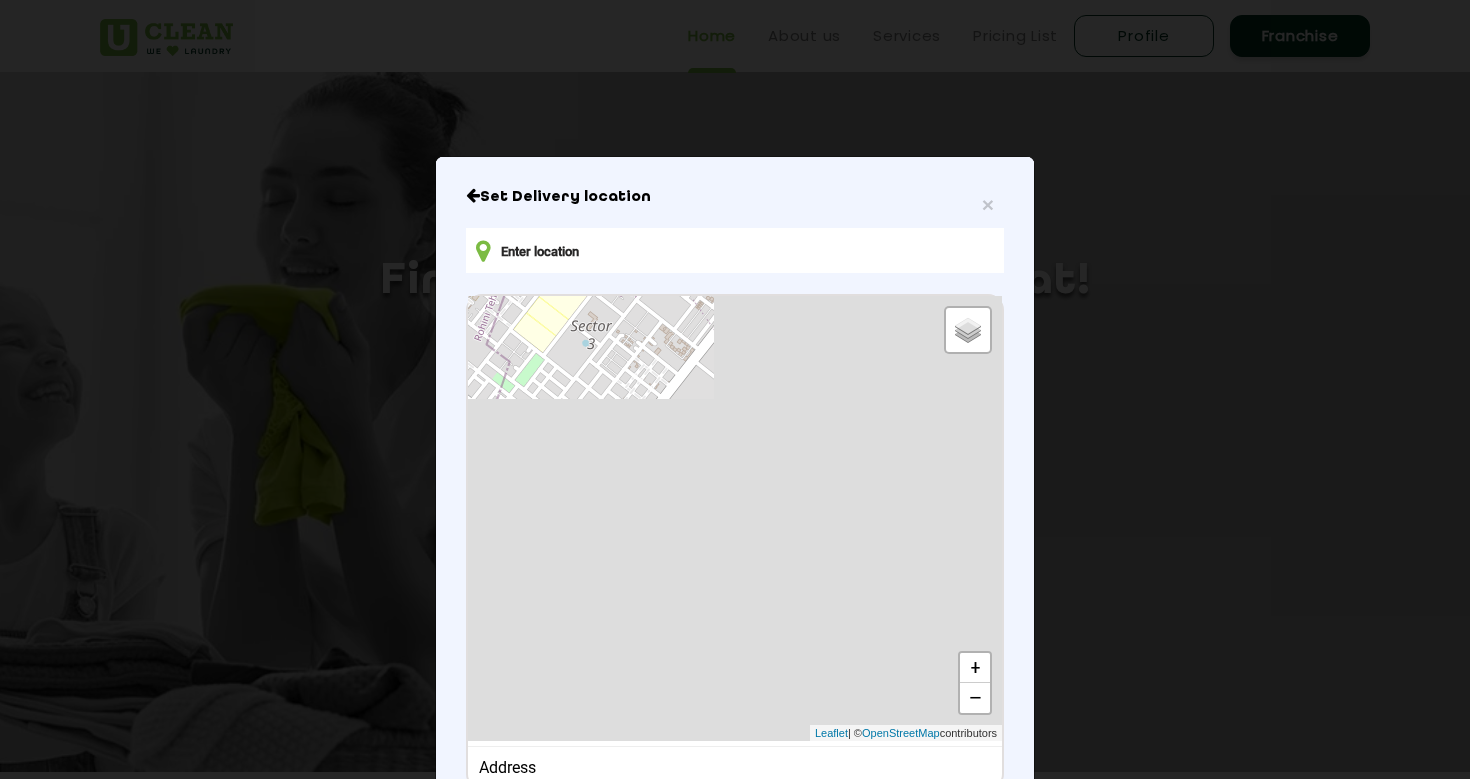 scroll, scrollTop: 0, scrollLeft: 0, axis: both 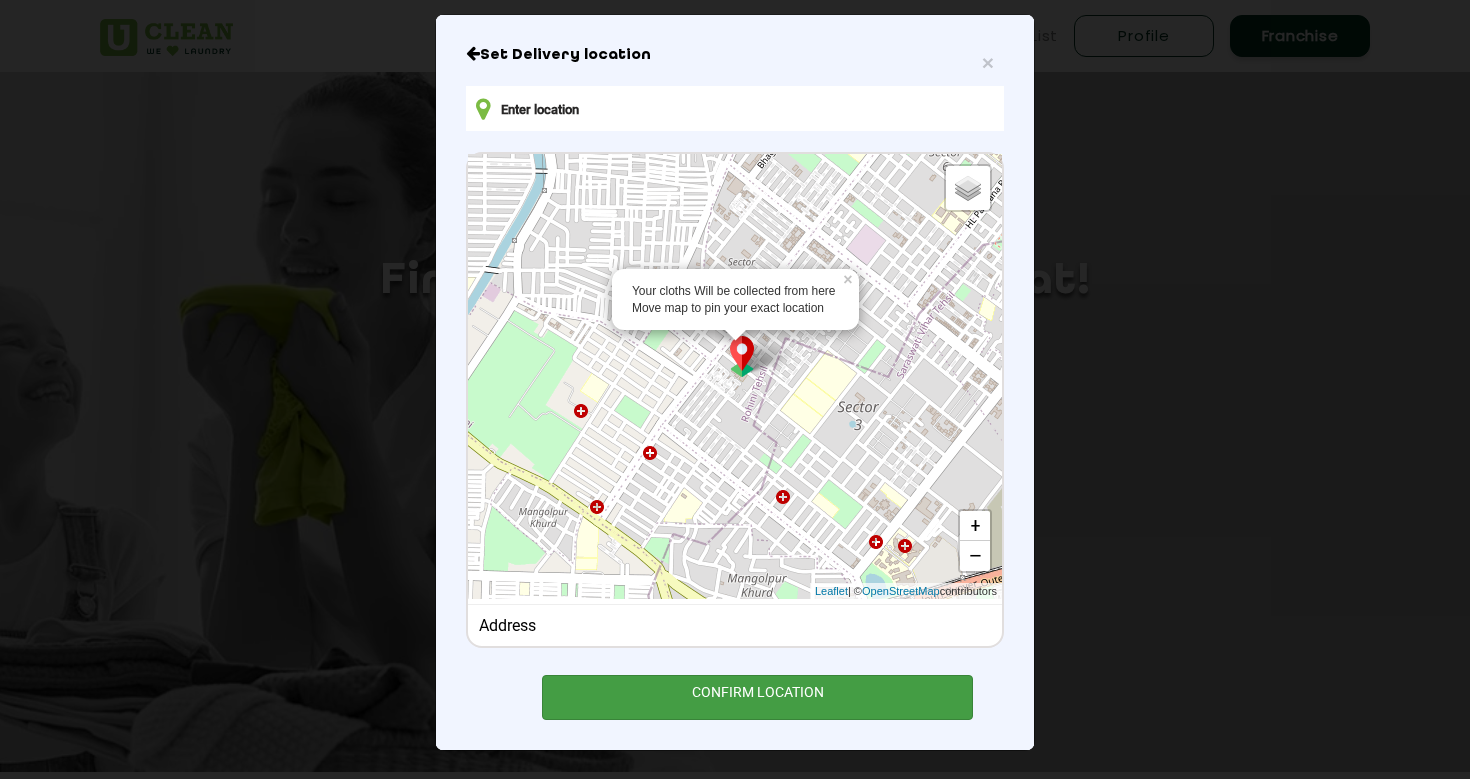 click on "CONFIRM LOCATION" at bounding box center (757, 697) 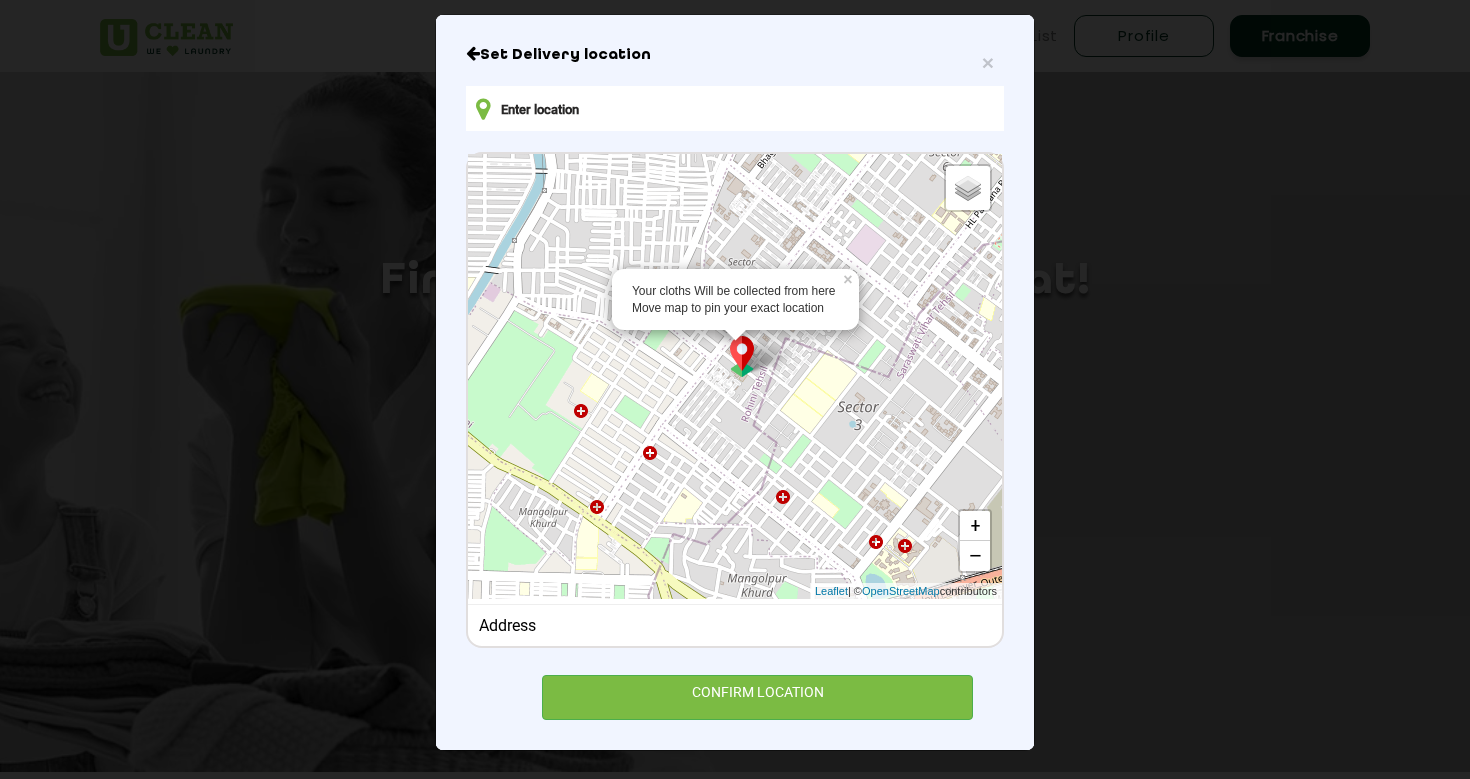 click at bounding box center [742, 356] 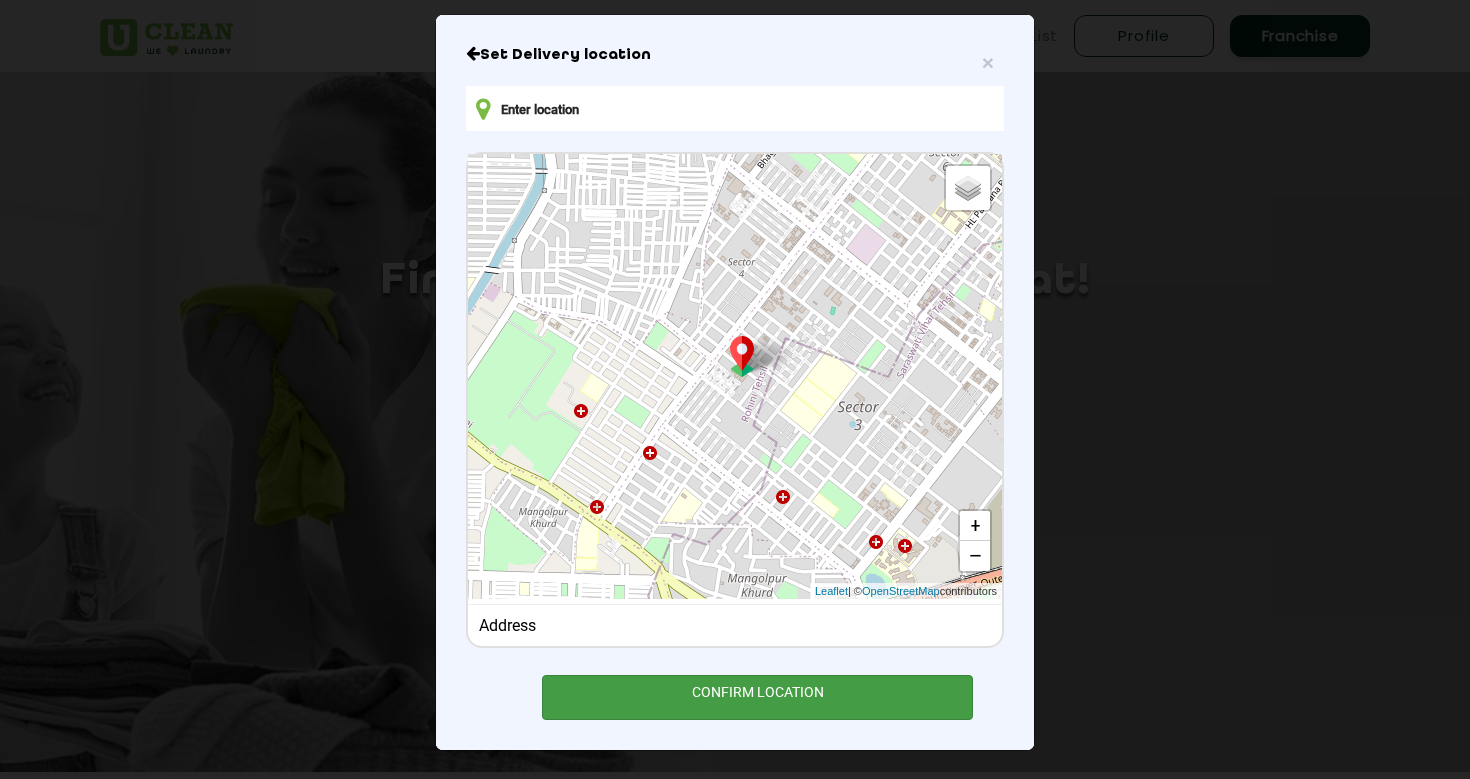 click on "CONFIRM LOCATION" at bounding box center (757, 697) 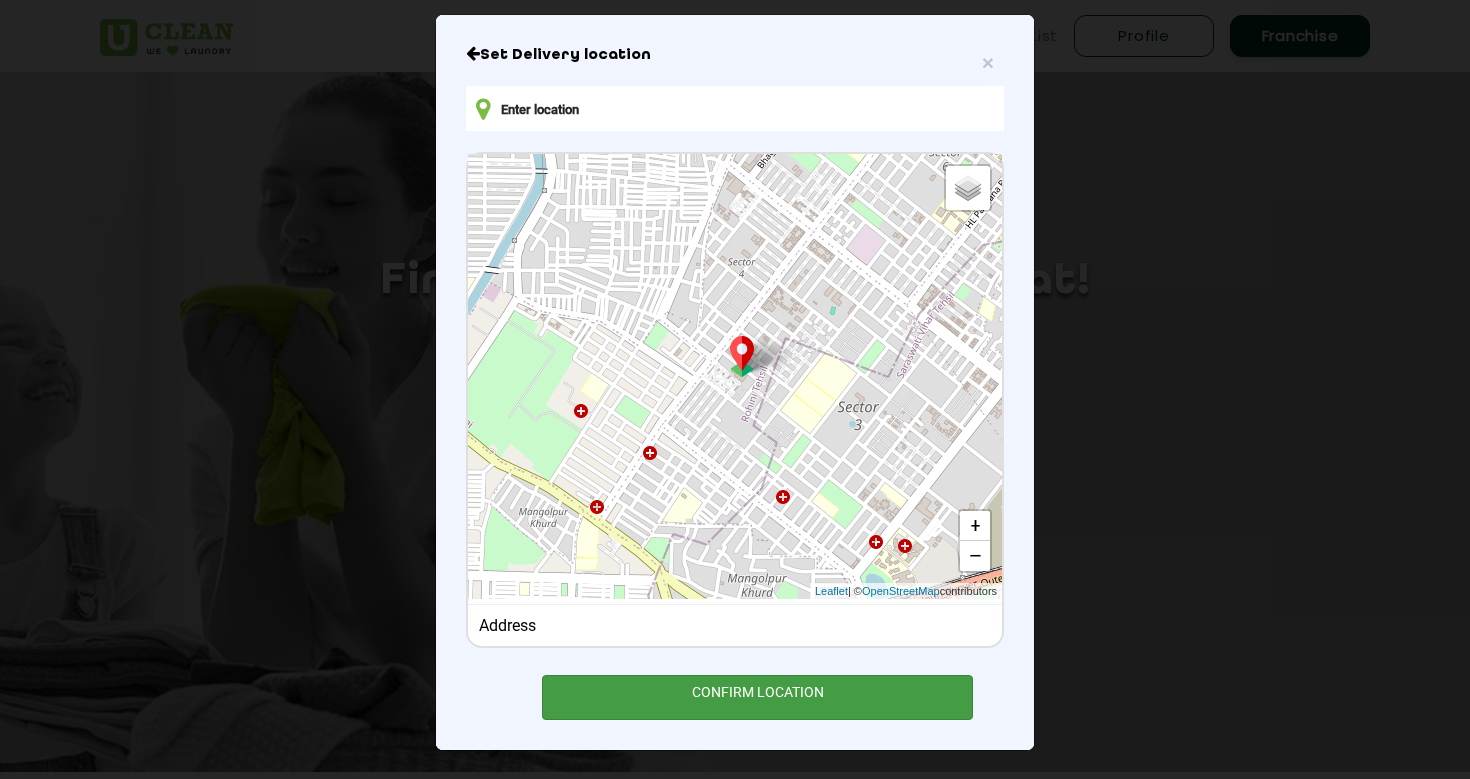 click on "CONFIRM LOCATION" at bounding box center (757, 697) 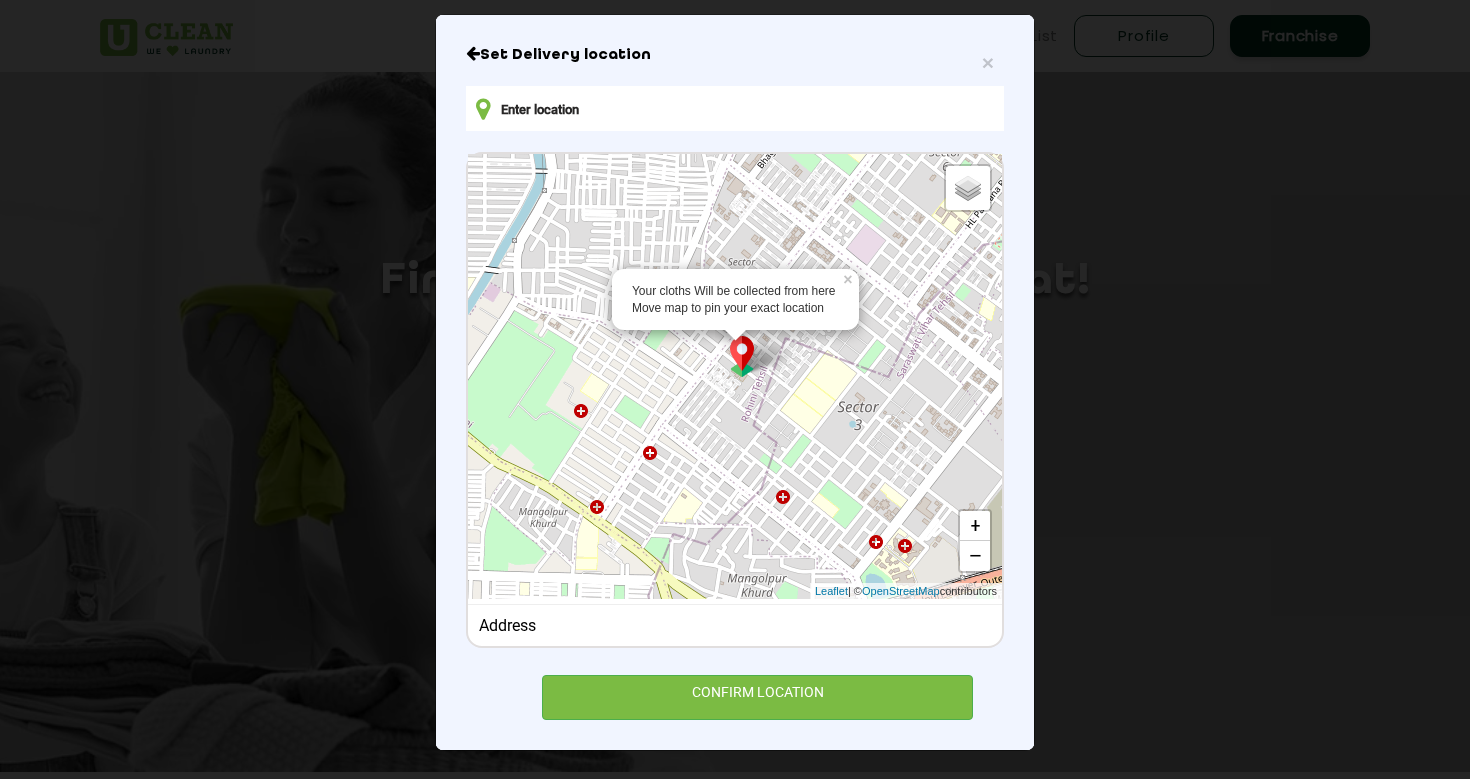click on "Address" at bounding box center [735, 625] 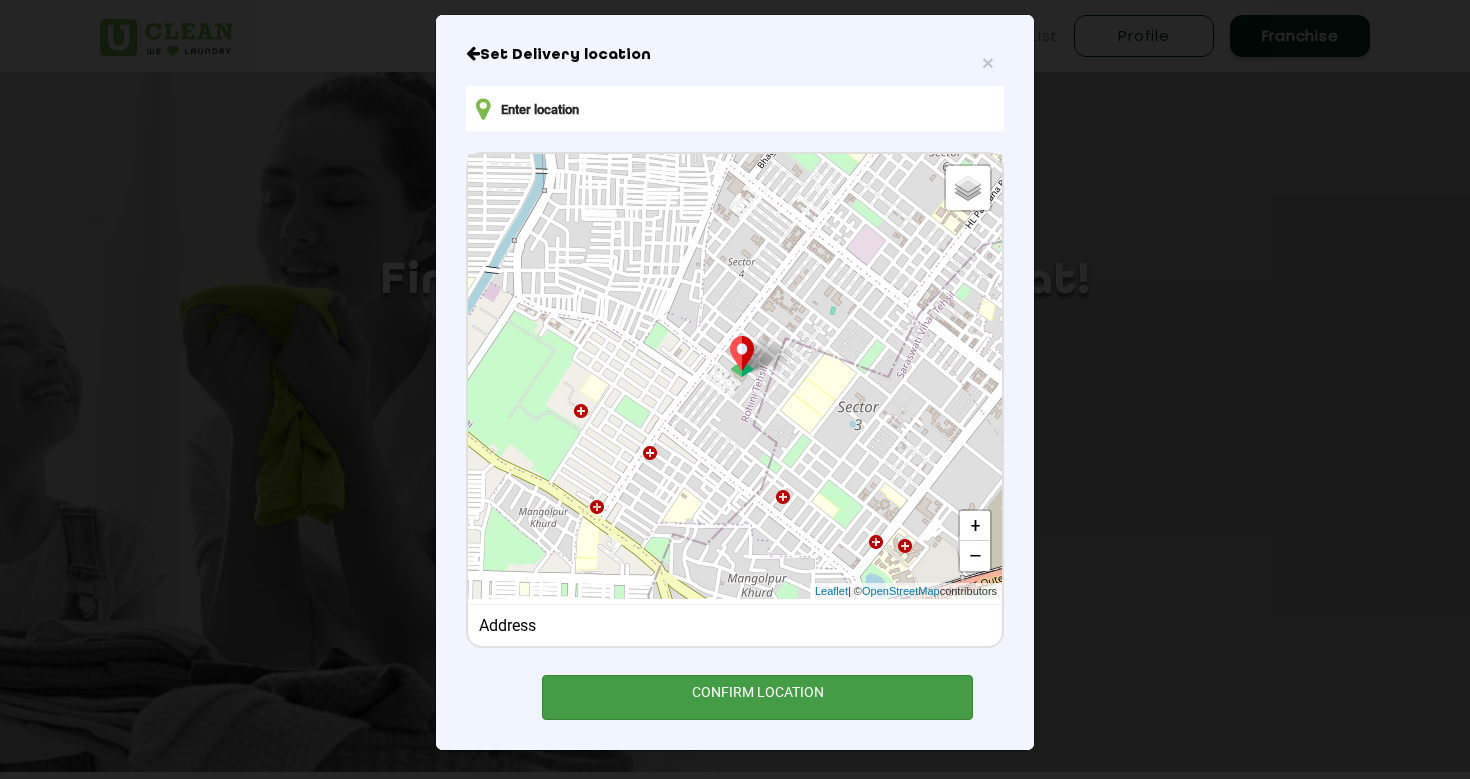 click on "CONFIRM LOCATION" at bounding box center (757, 697) 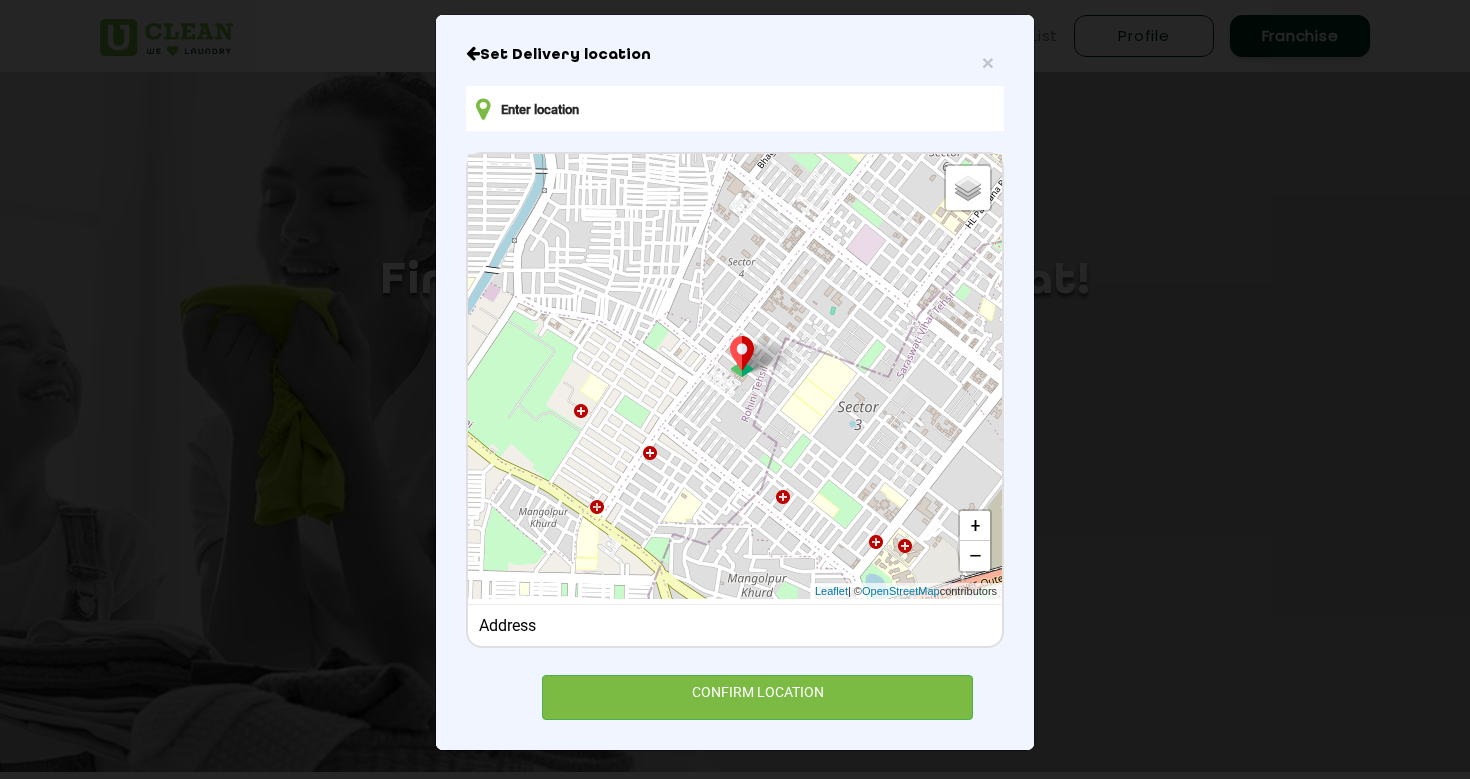 click at bounding box center [735, 108] 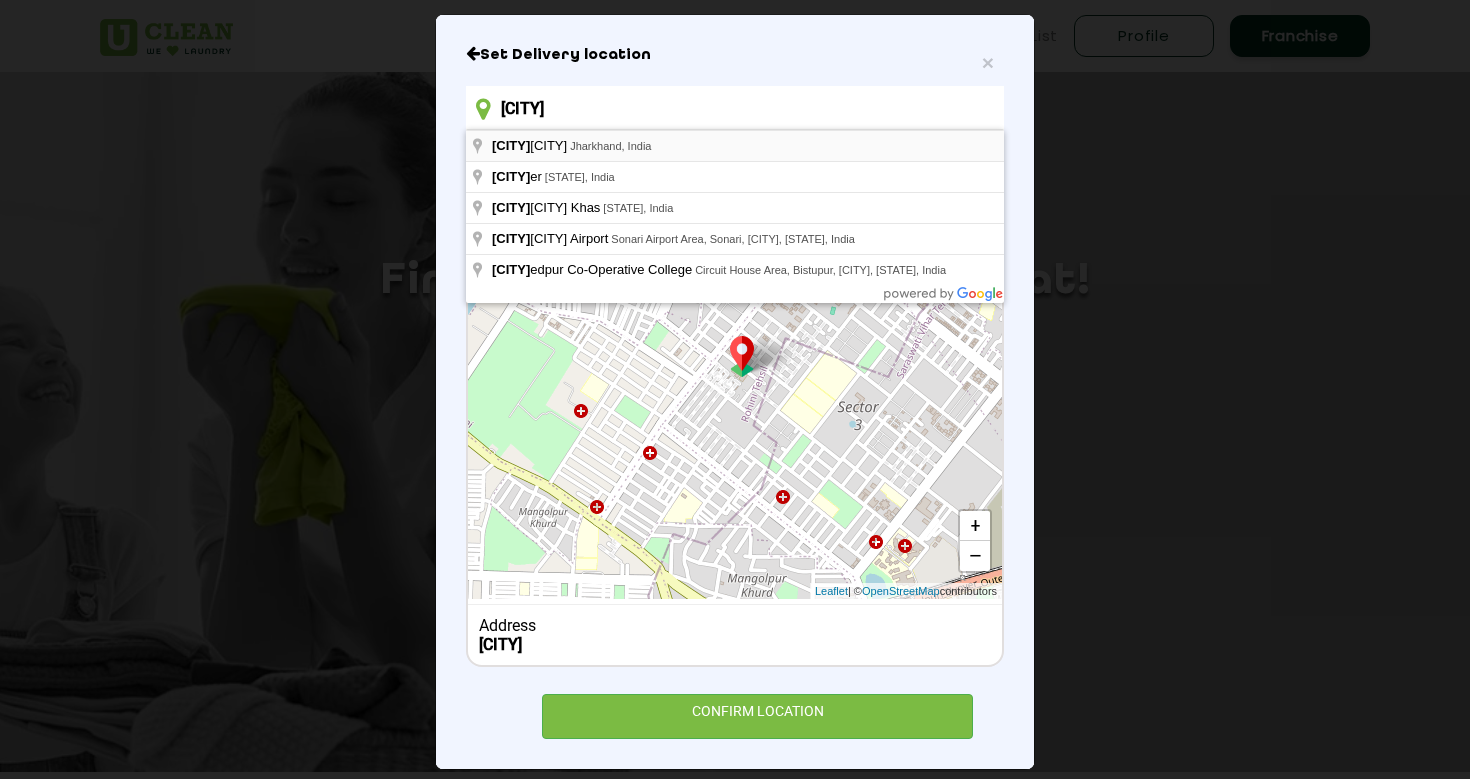 type on "[CITY], [STATE], India" 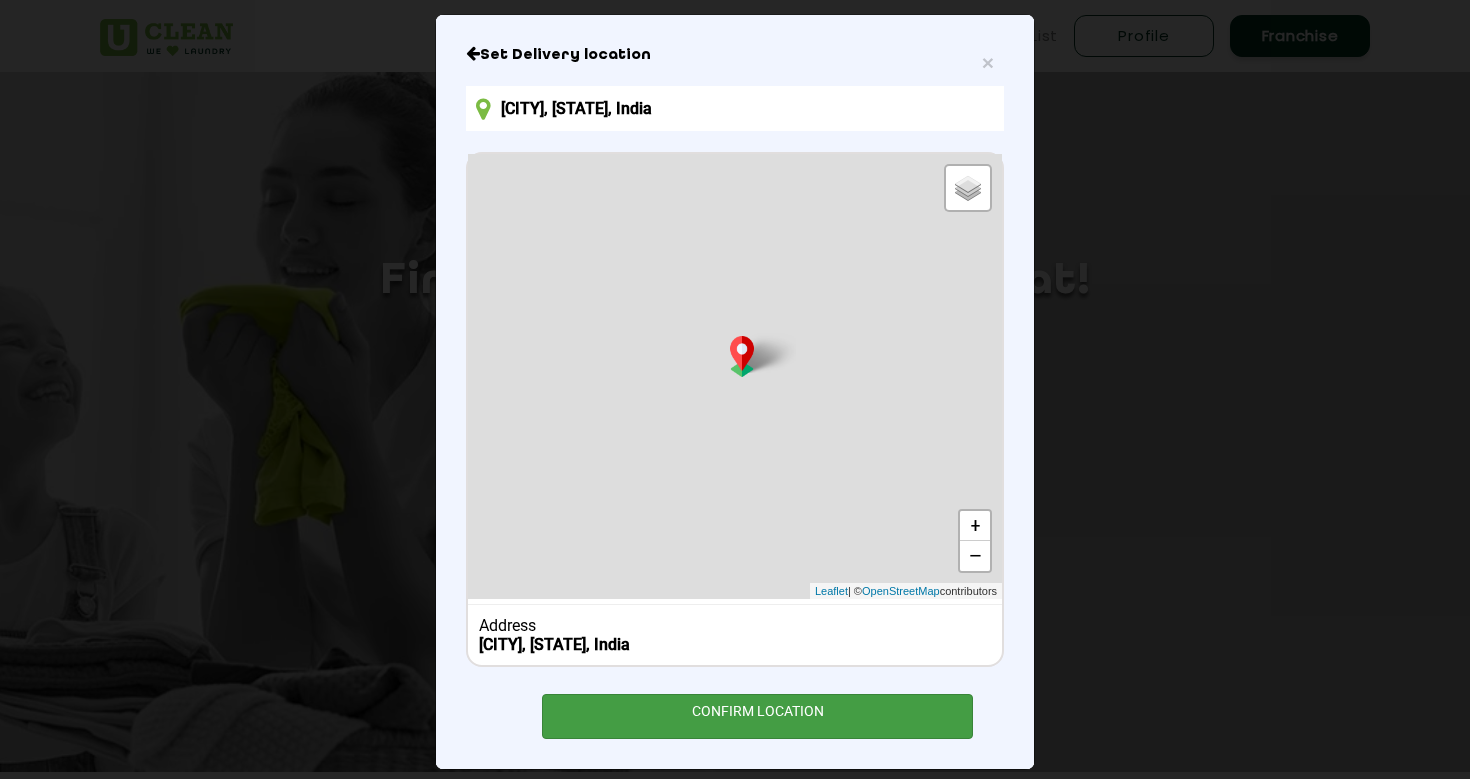 click on "CONFIRM LOCATION" at bounding box center [757, 716] 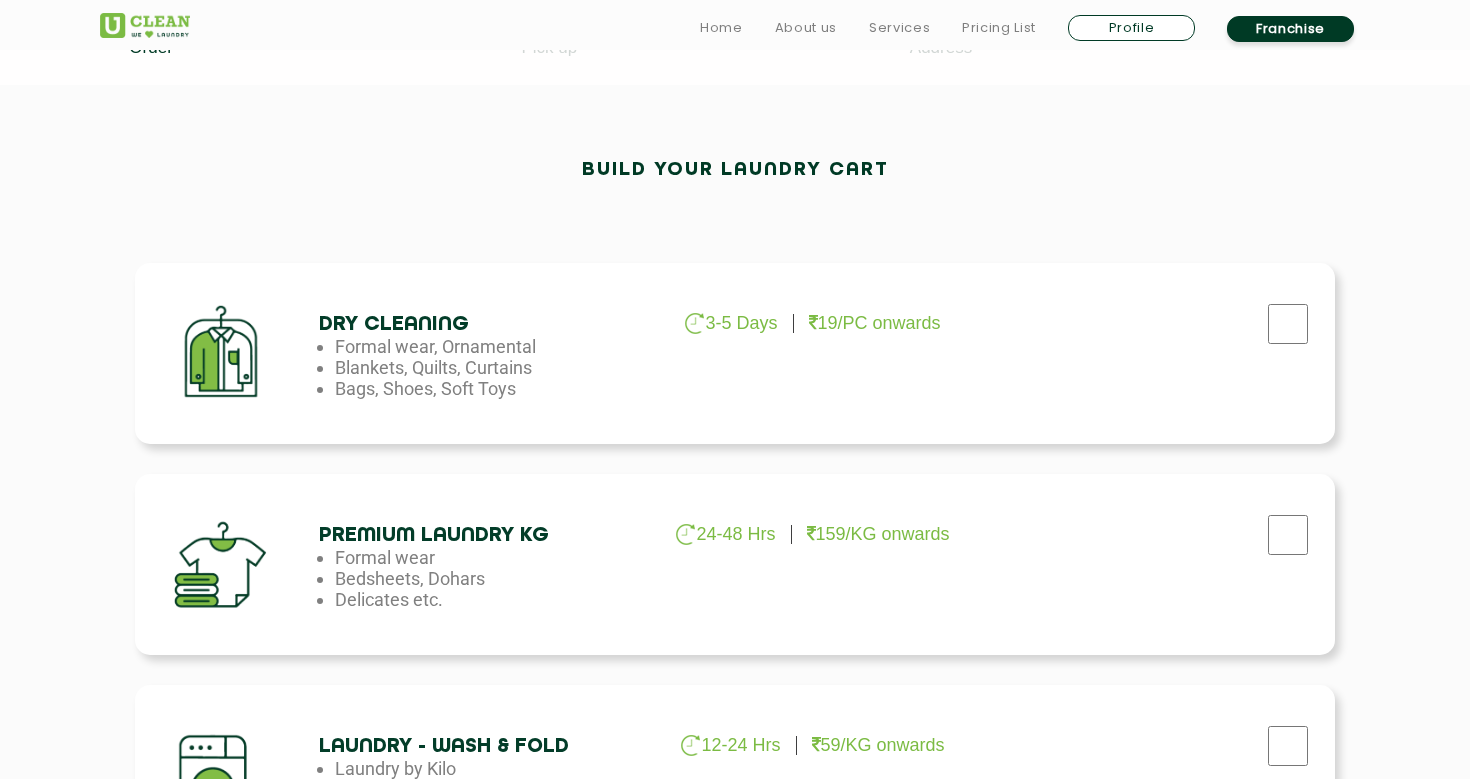 scroll, scrollTop: 542, scrollLeft: 0, axis: vertical 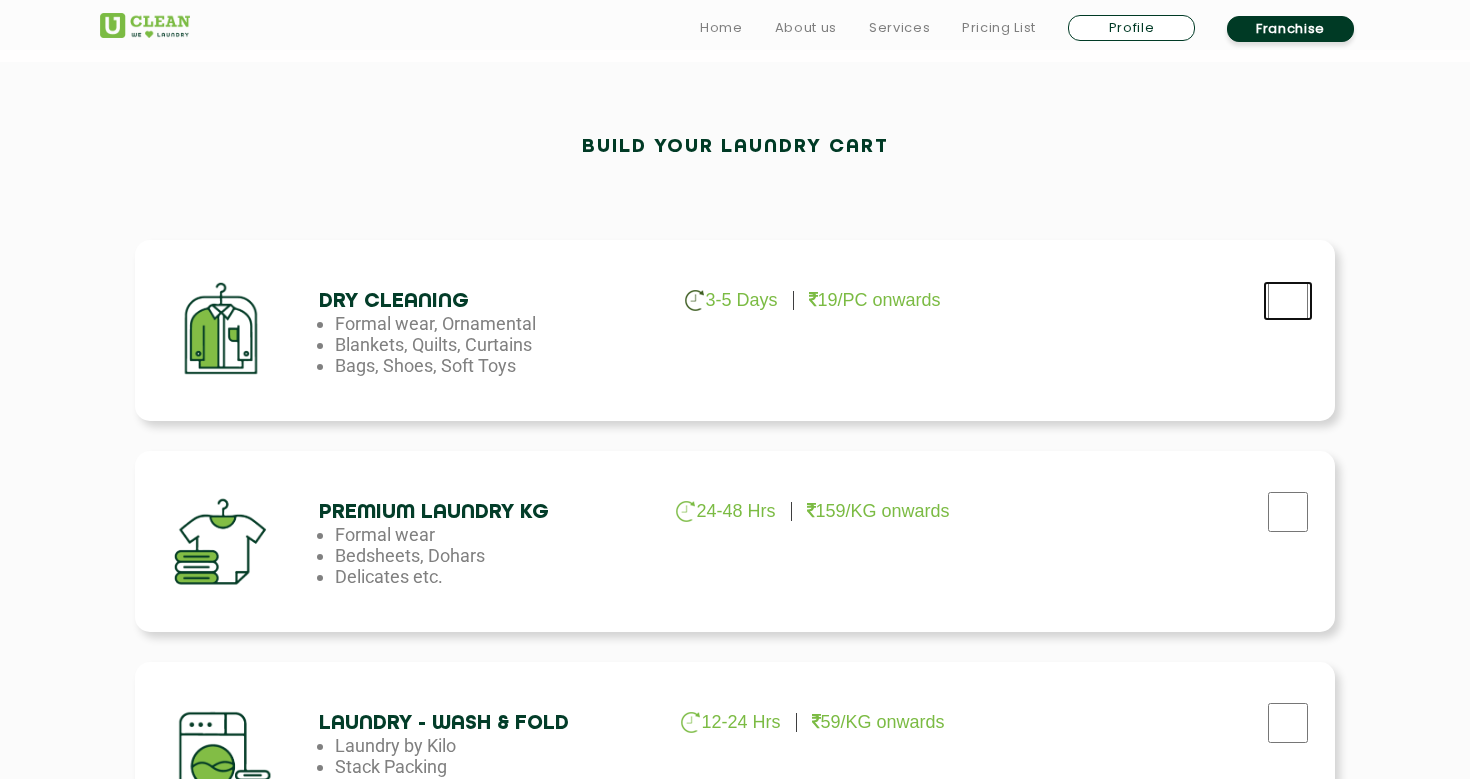 click at bounding box center [1288, 301] 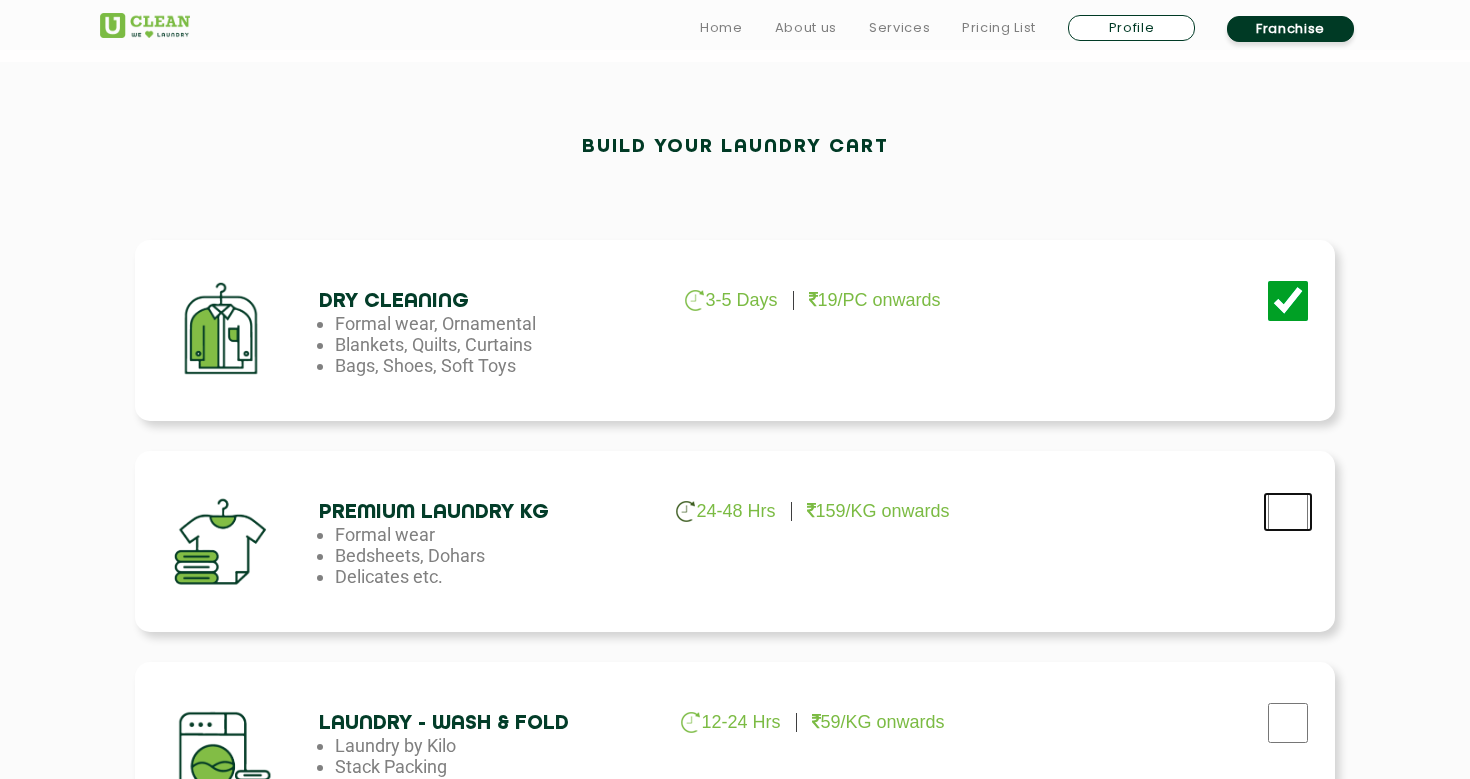 click at bounding box center (1288, 301) 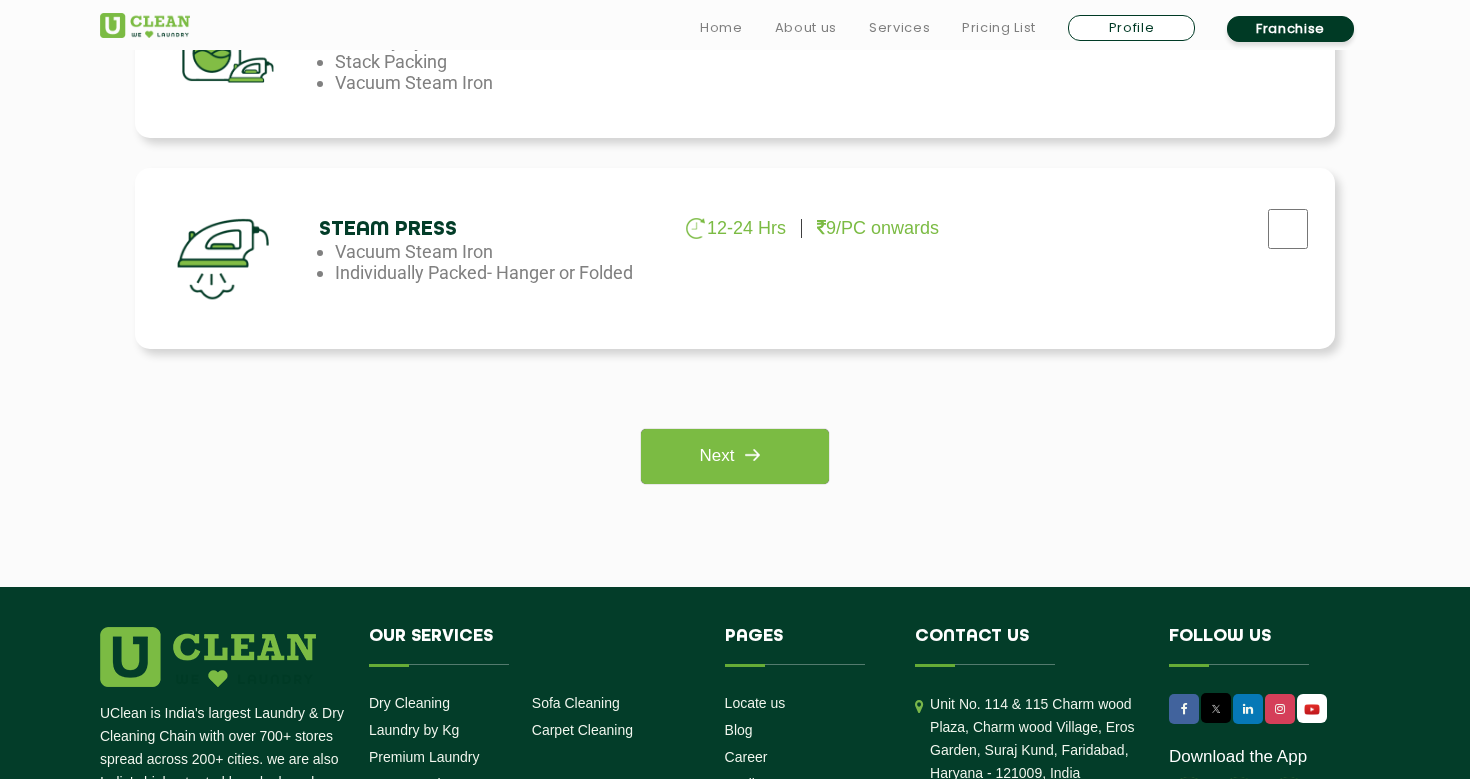 scroll, scrollTop: 1465, scrollLeft: 0, axis: vertical 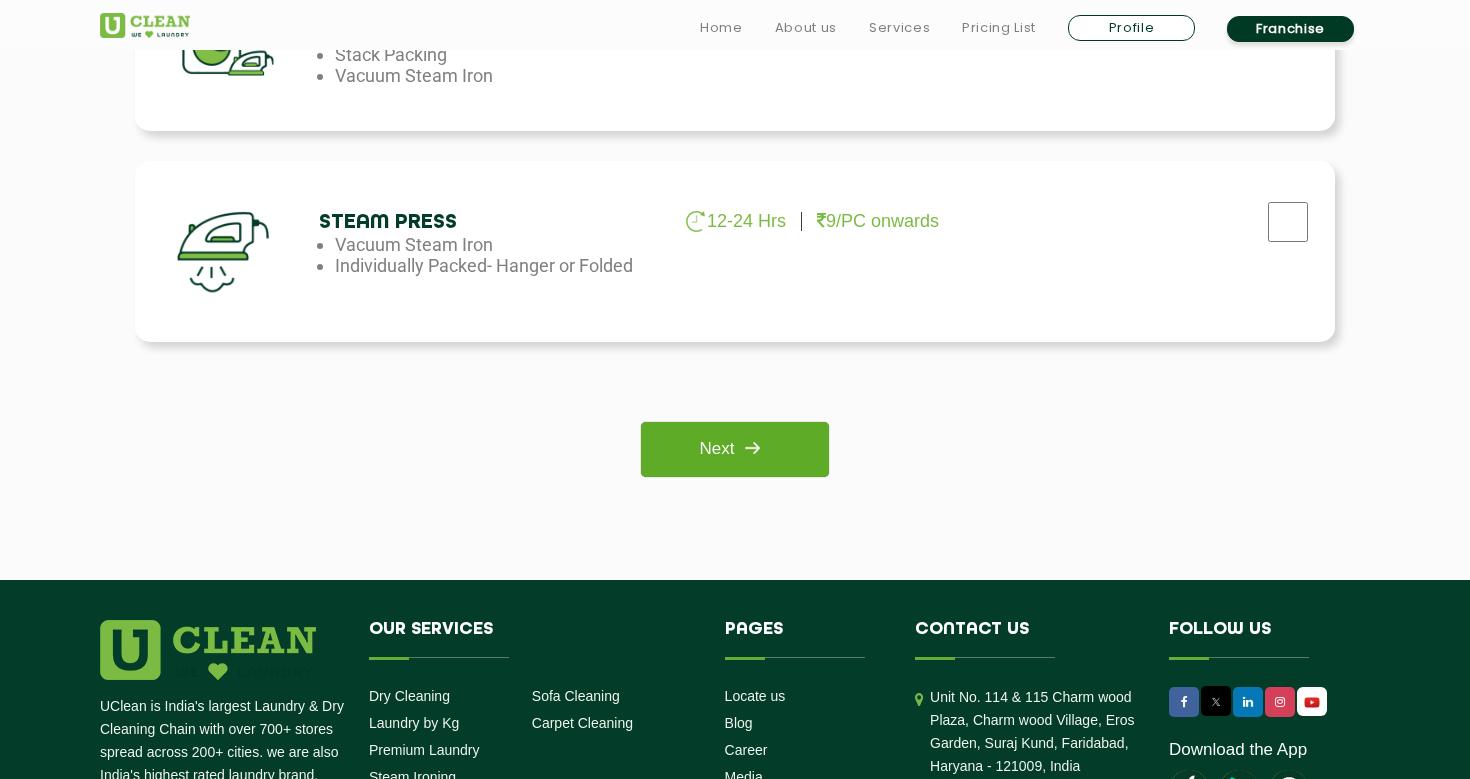 click at bounding box center (752, 448) 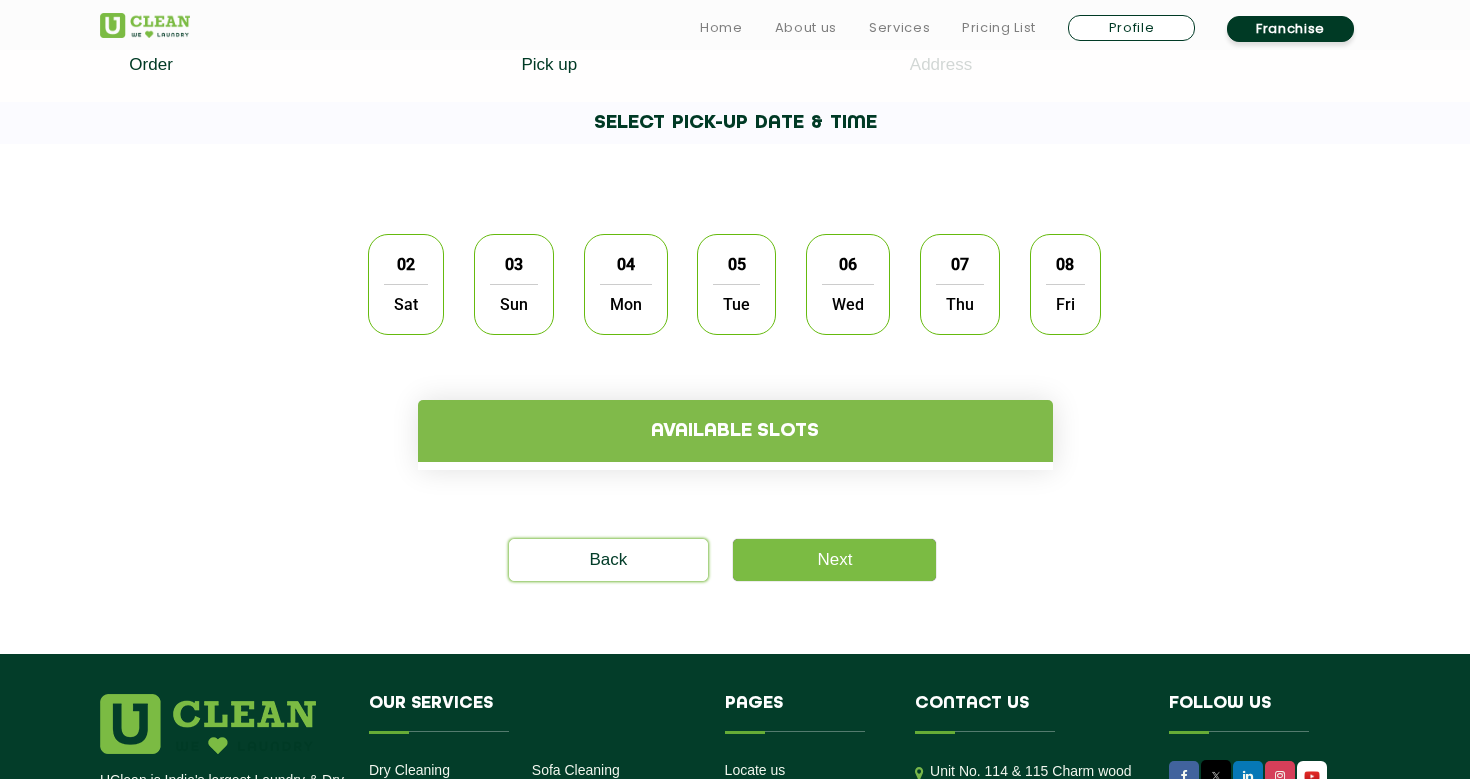 scroll, scrollTop: 510, scrollLeft: 0, axis: vertical 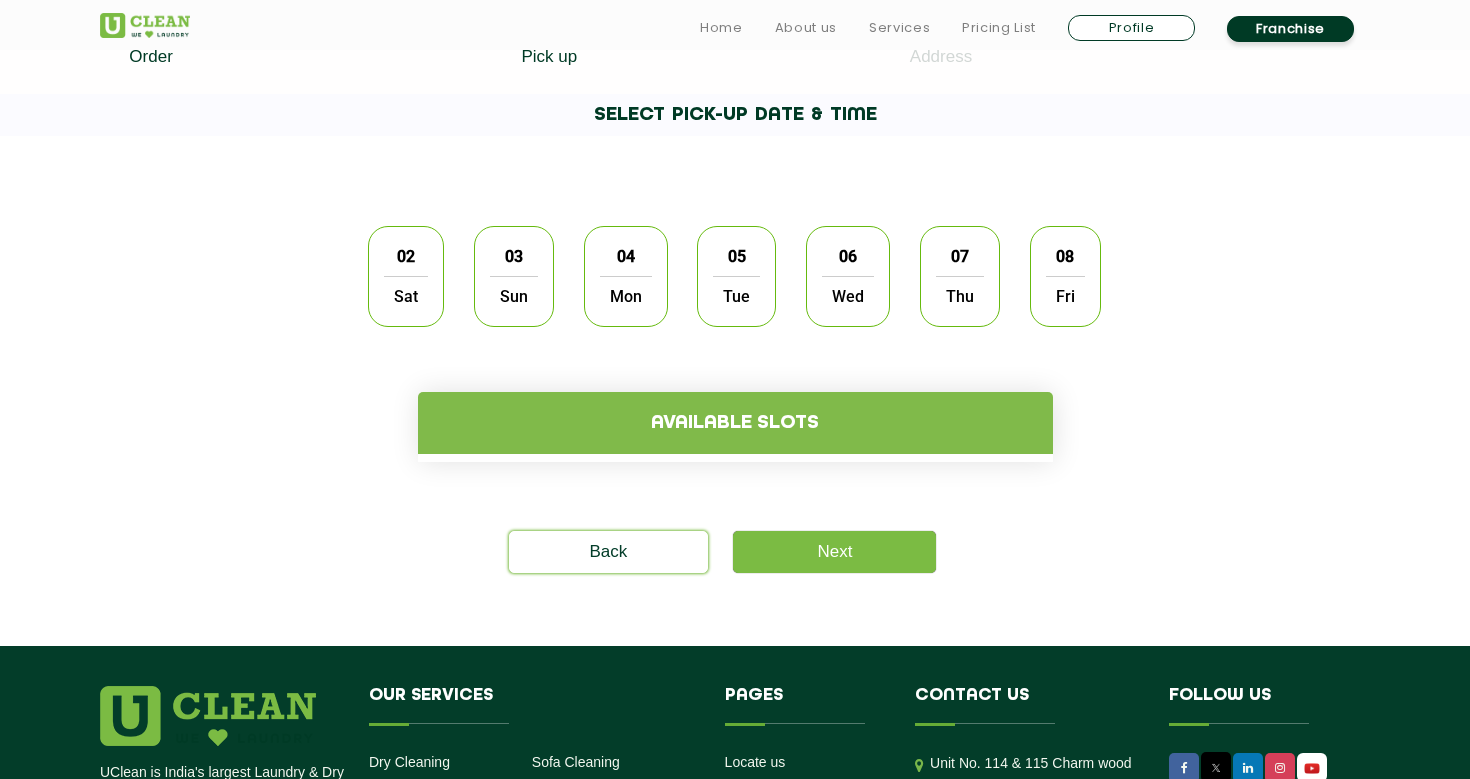 click on "Sun" 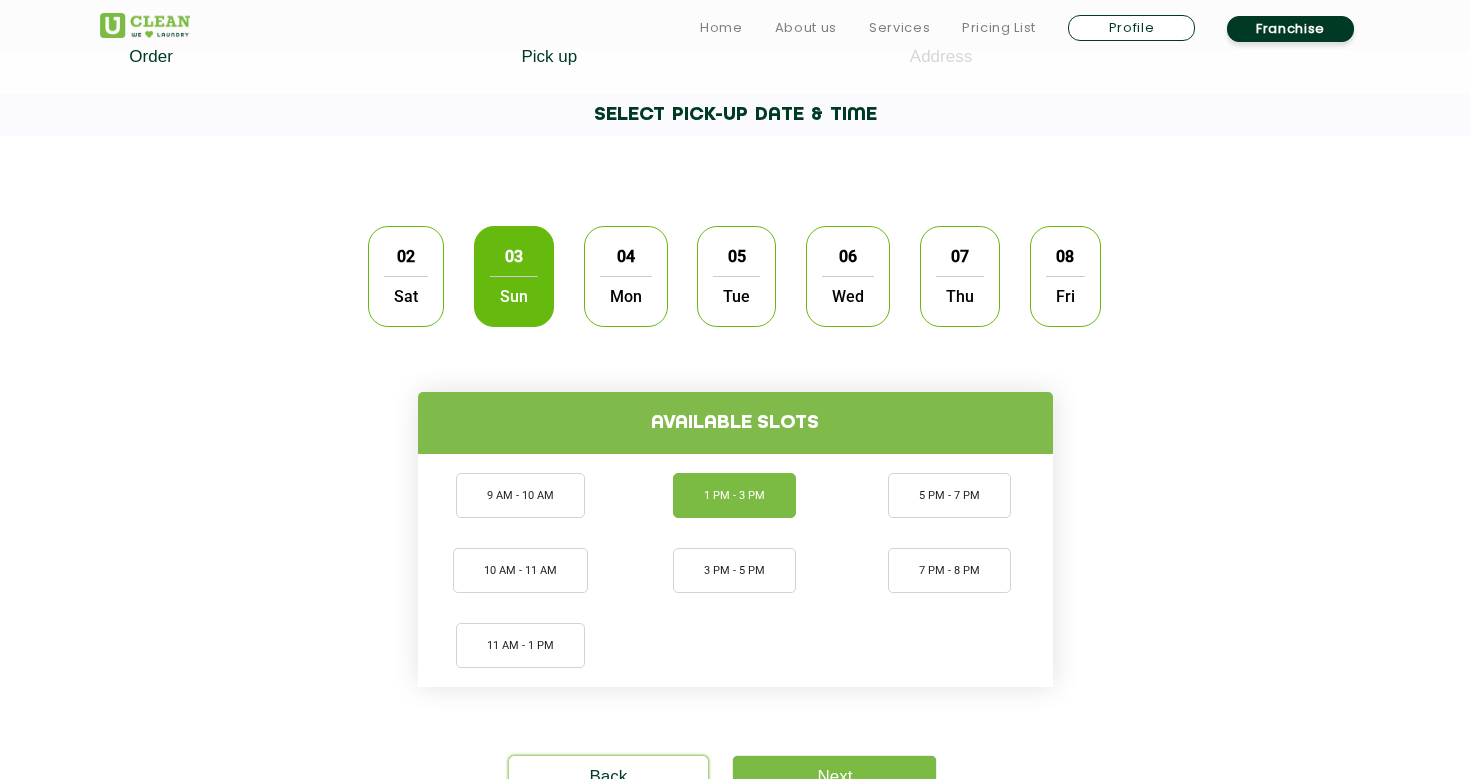 click on "1 PM - 3 PM" 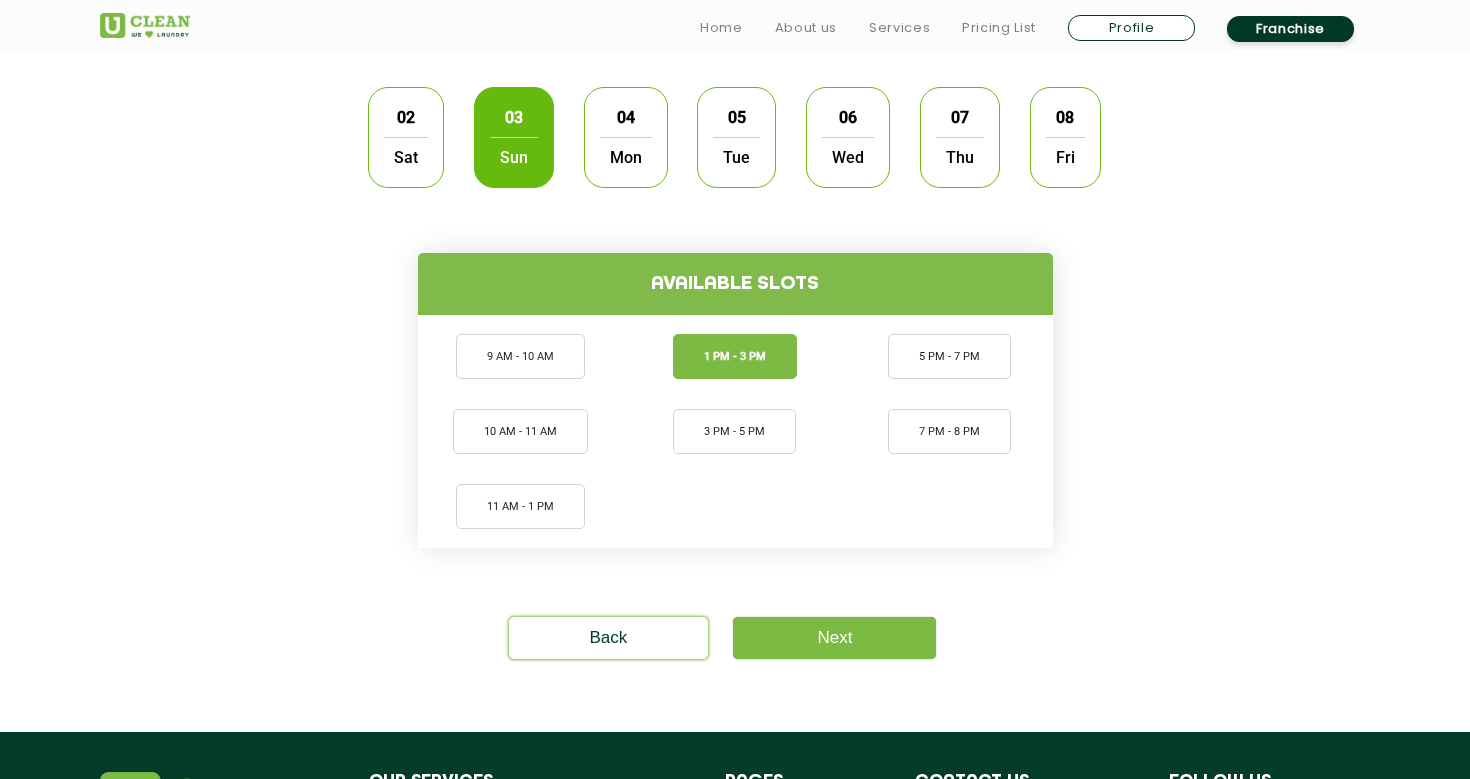 scroll, scrollTop: 657, scrollLeft: 0, axis: vertical 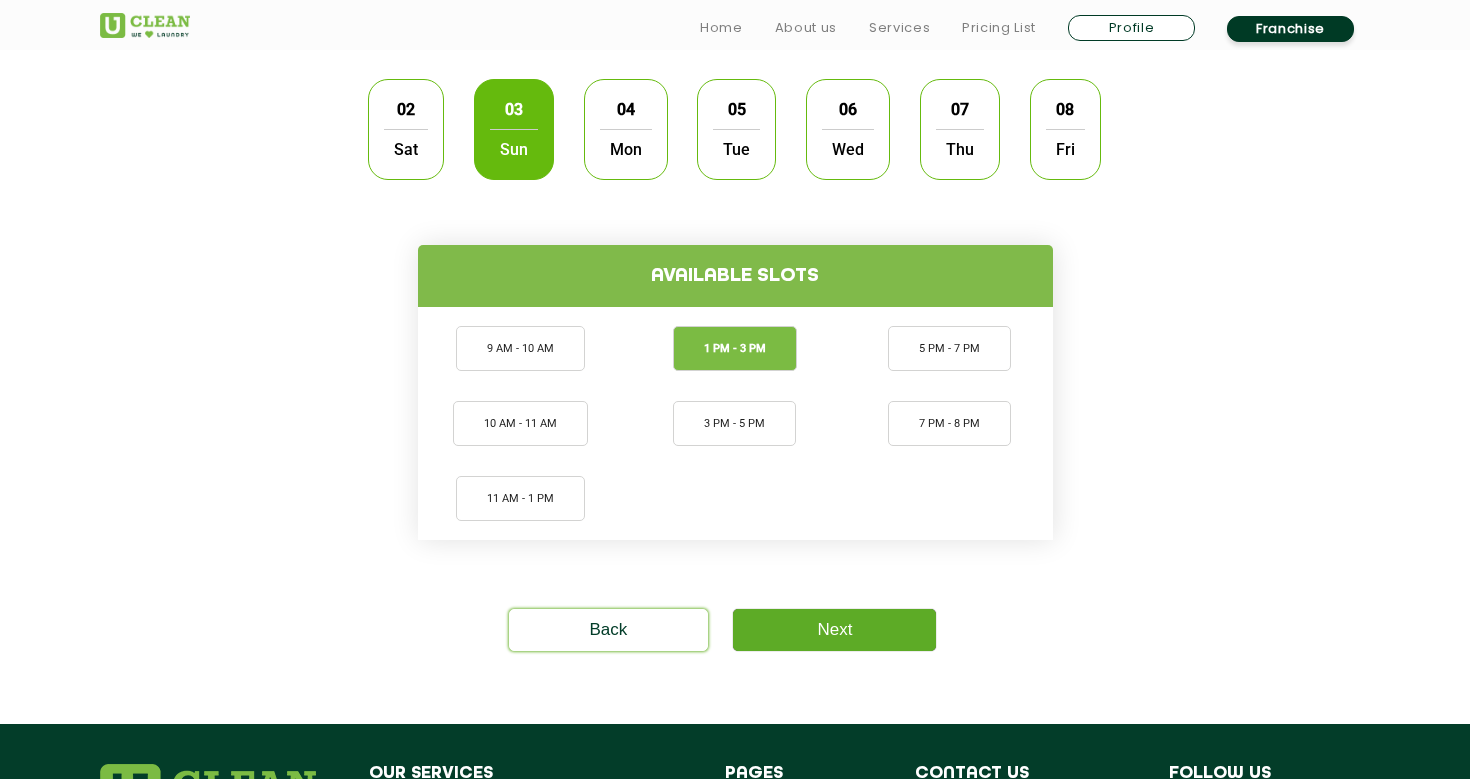 click on "Next" 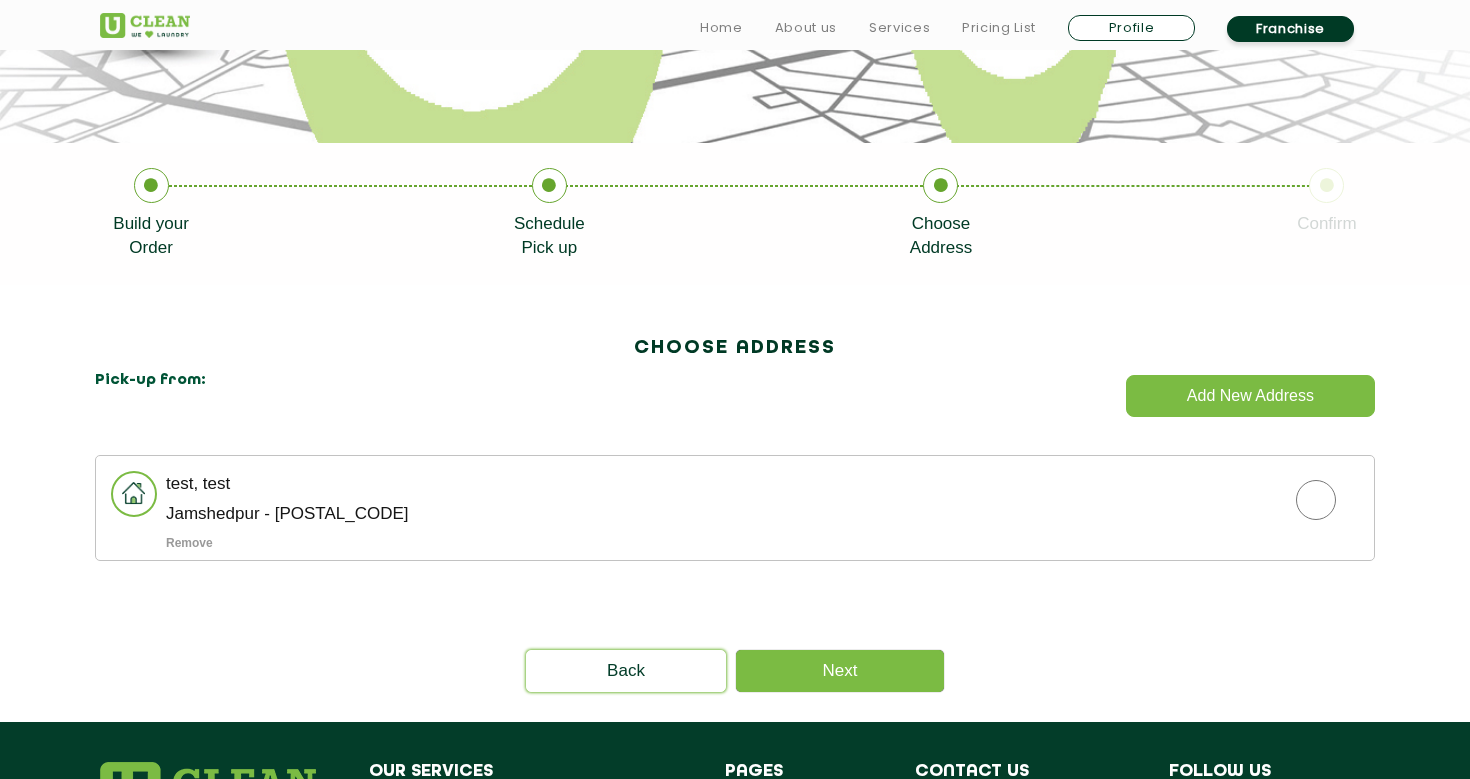 scroll, scrollTop: 353, scrollLeft: 0, axis: vertical 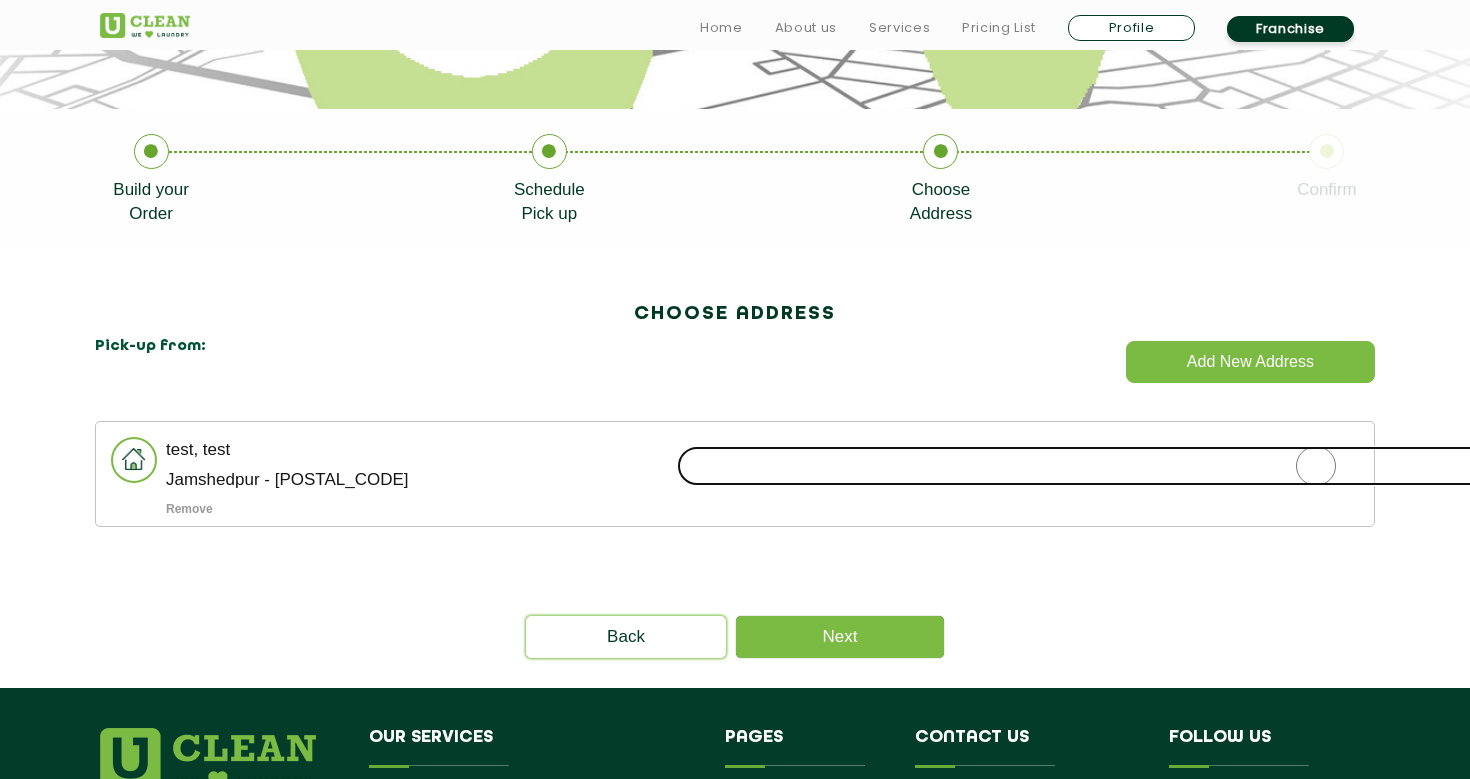 click 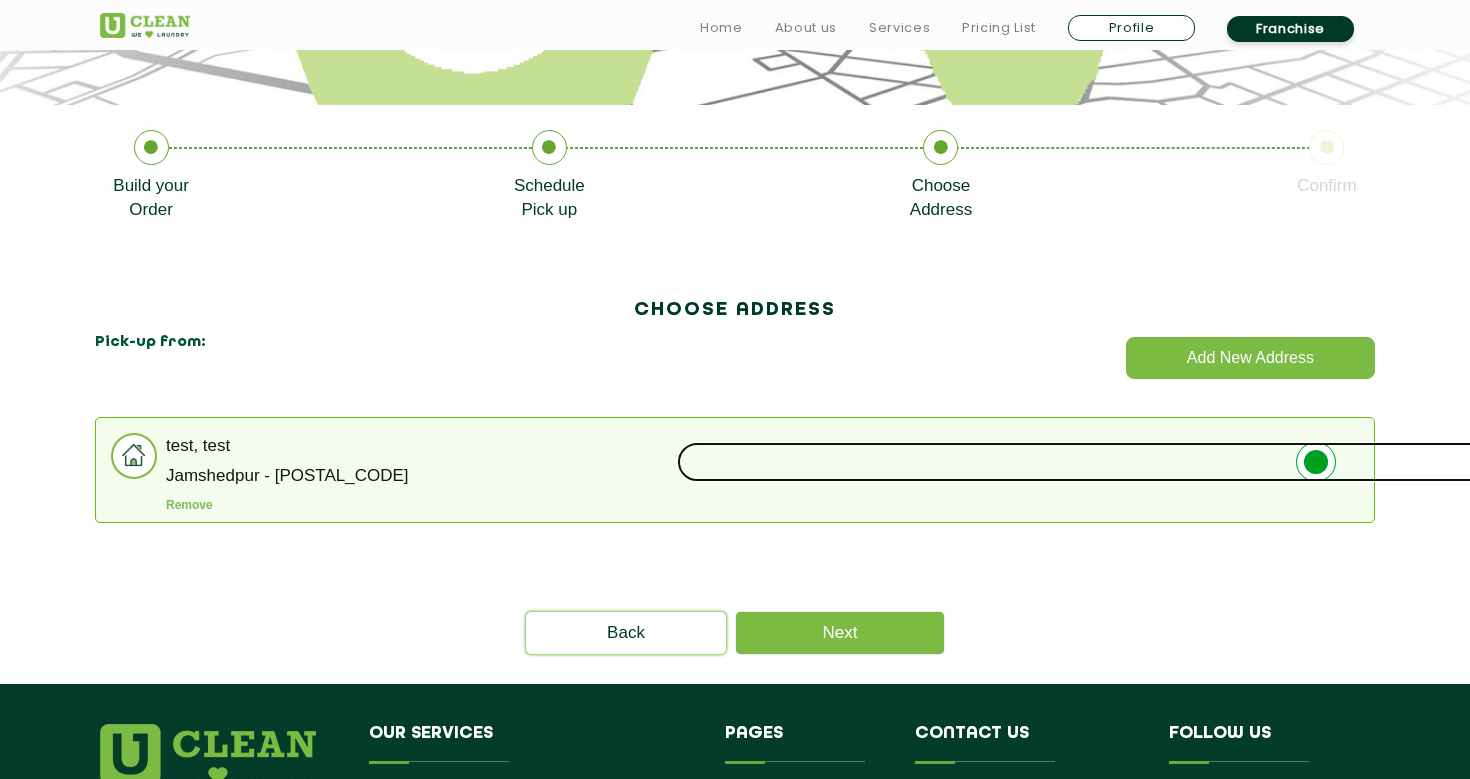 scroll, scrollTop: 367, scrollLeft: 0, axis: vertical 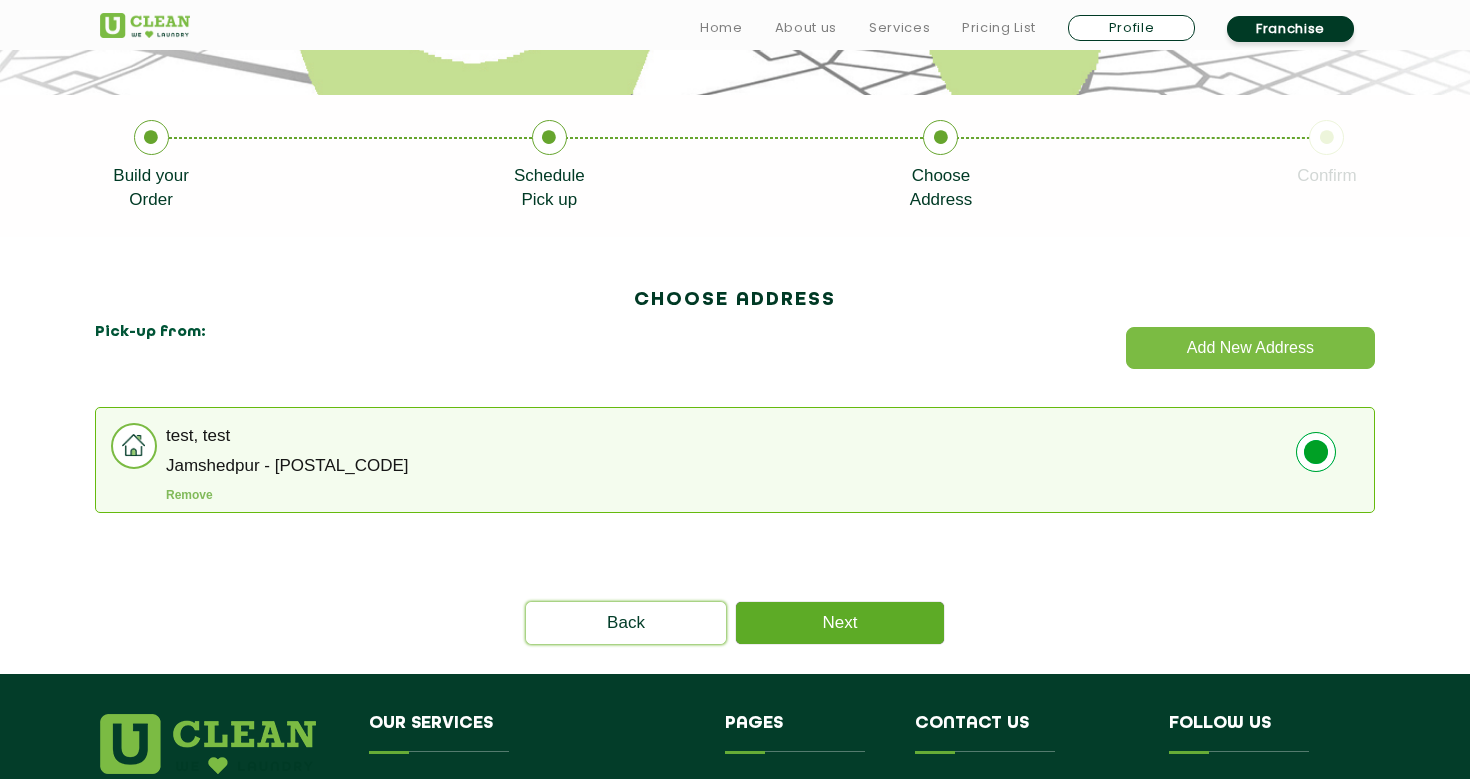 click on "Next" 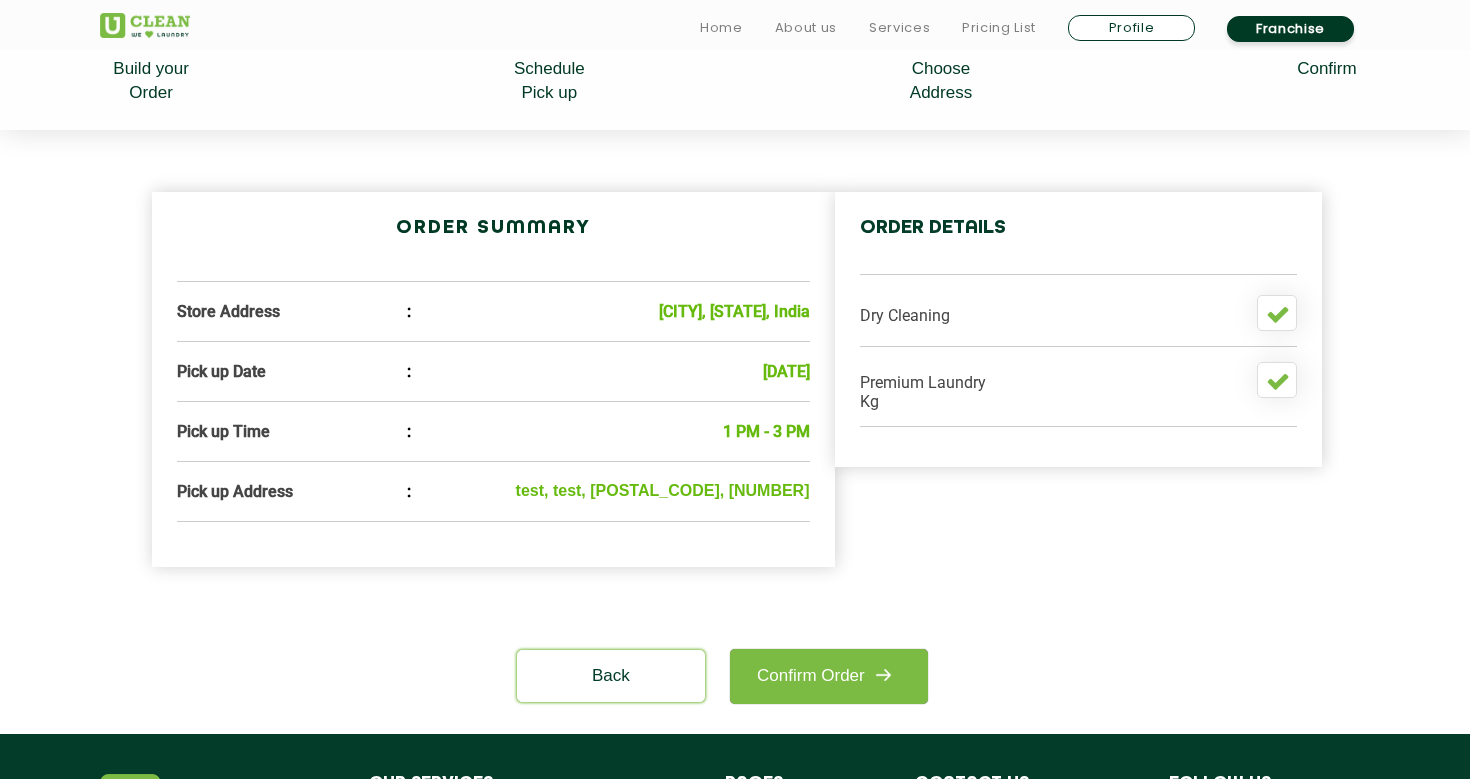 scroll, scrollTop: 517, scrollLeft: 0, axis: vertical 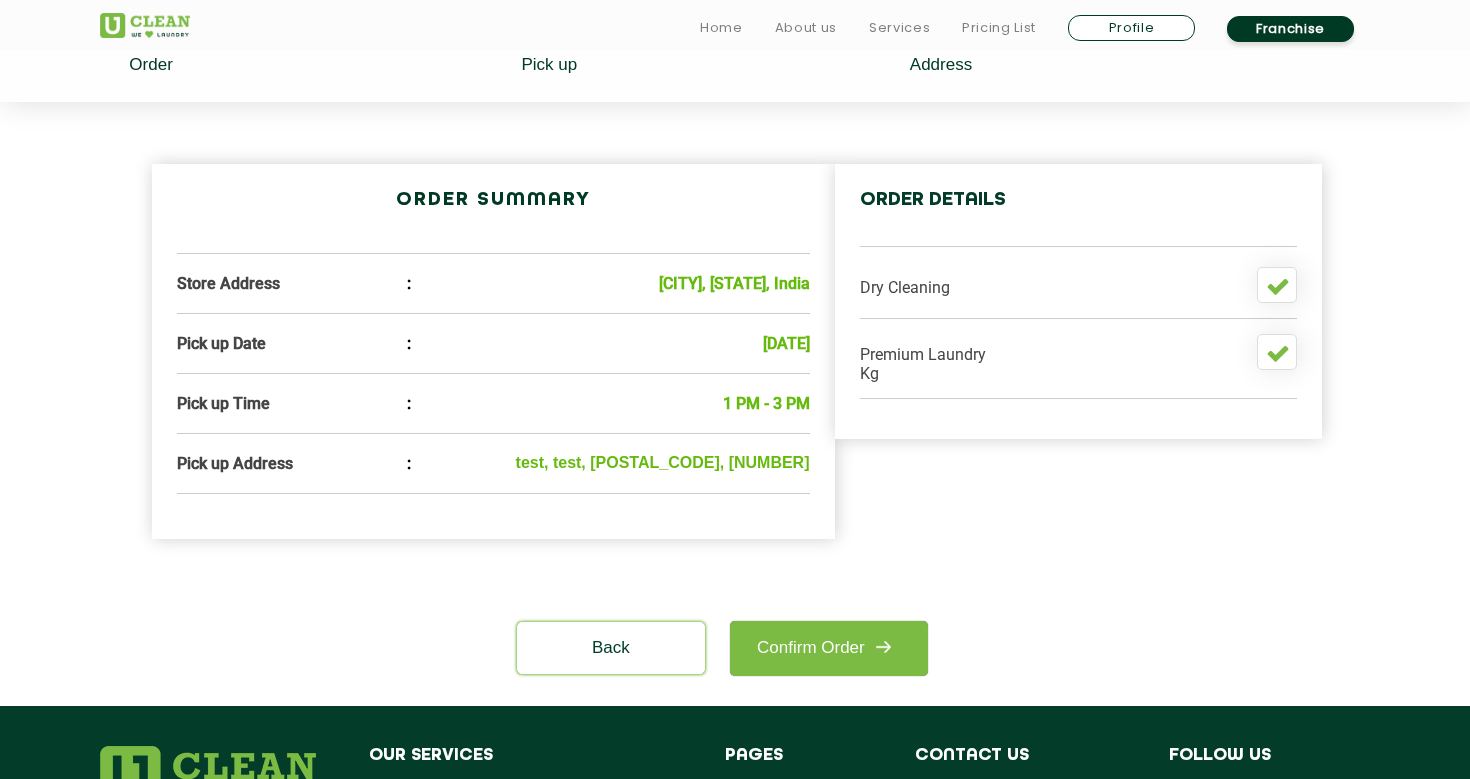 click on ":" 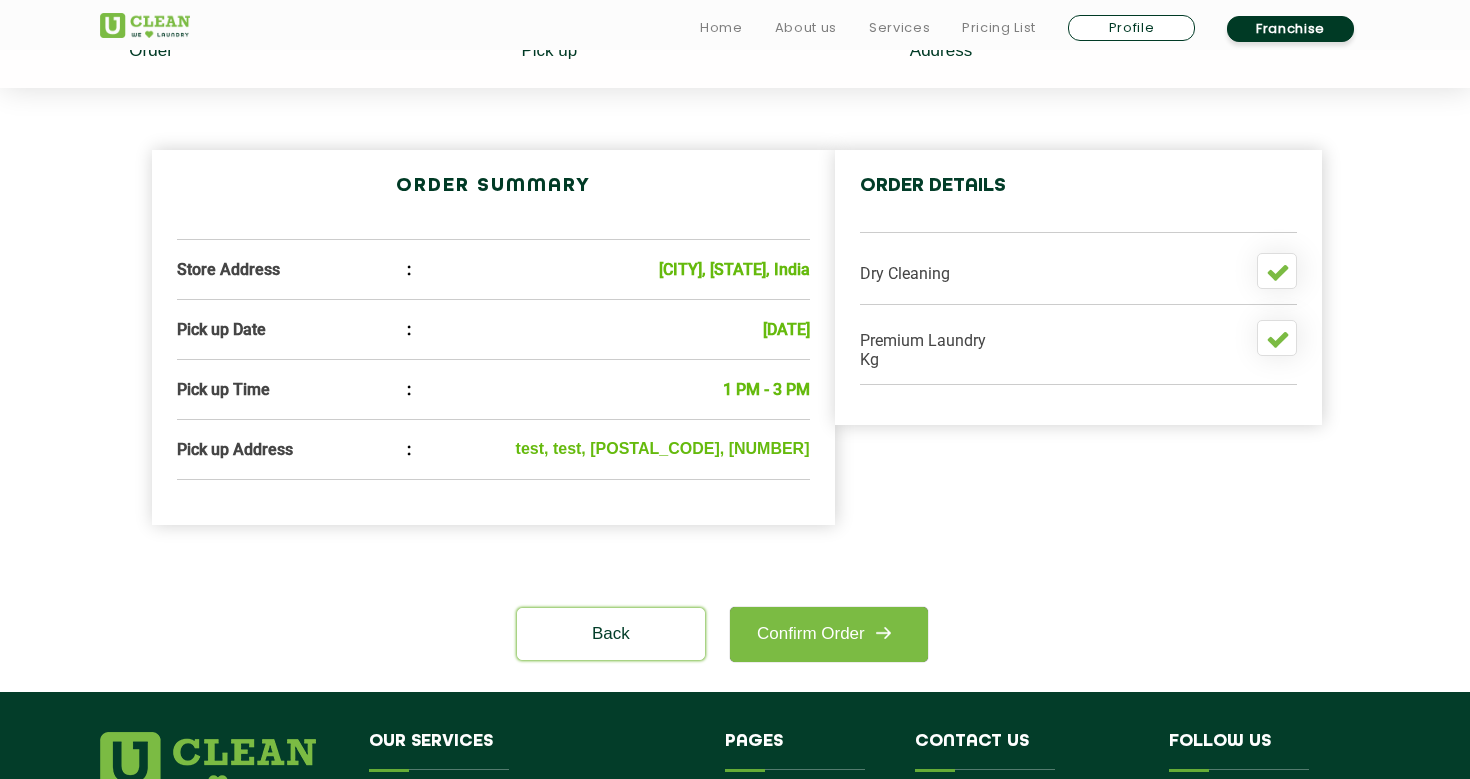 scroll, scrollTop: 564, scrollLeft: 0, axis: vertical 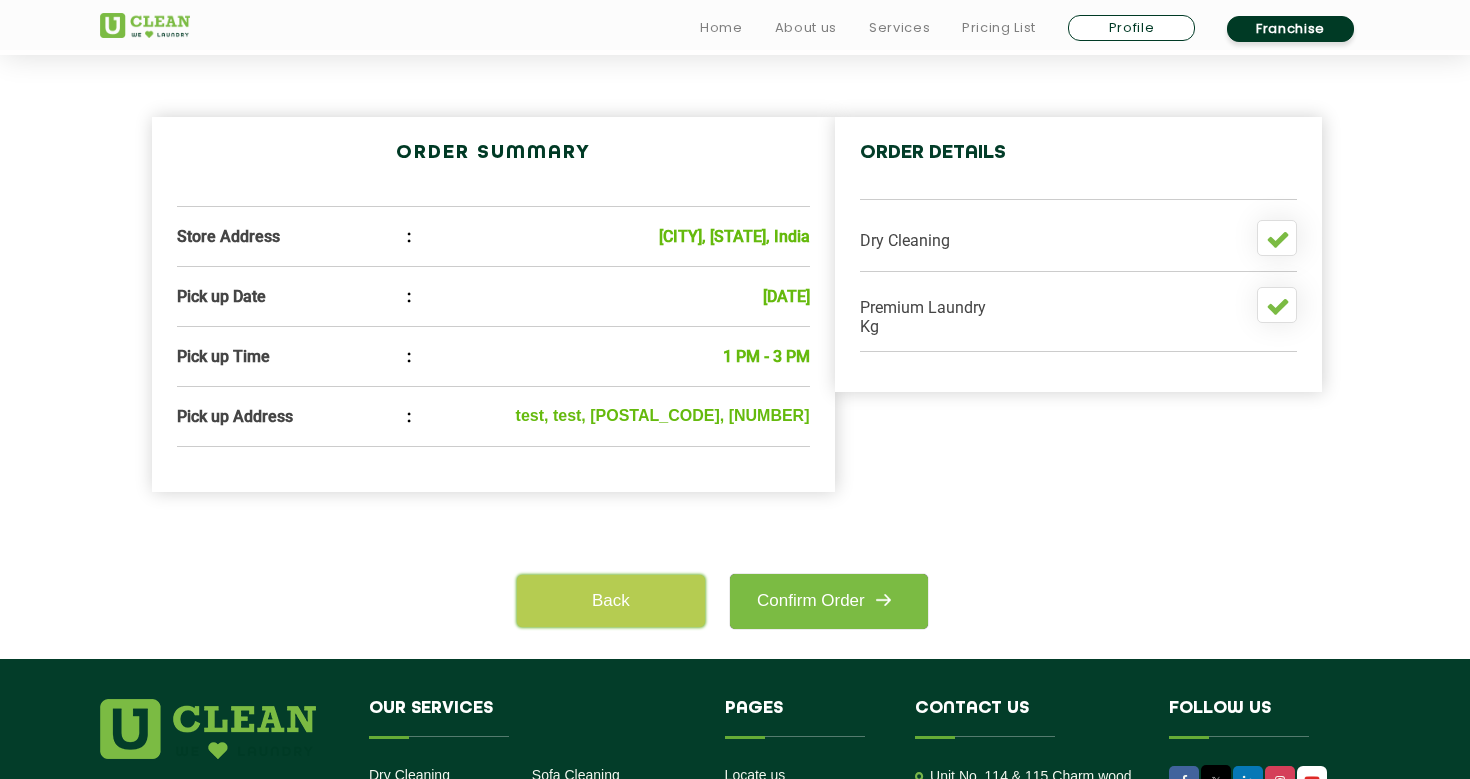 click on "Back" 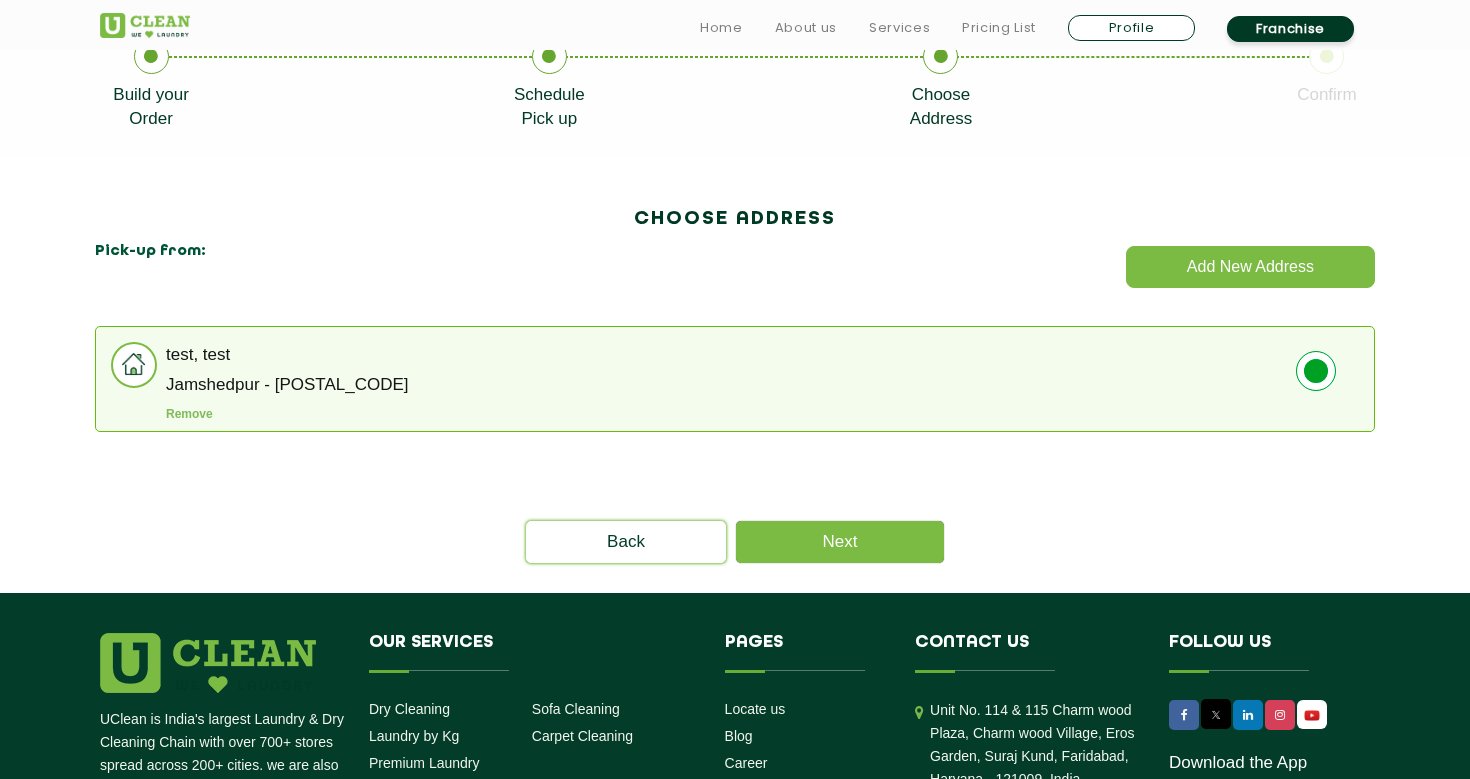 scroll, scrollTop: 441, scrollLeft: 0, axis: vertical 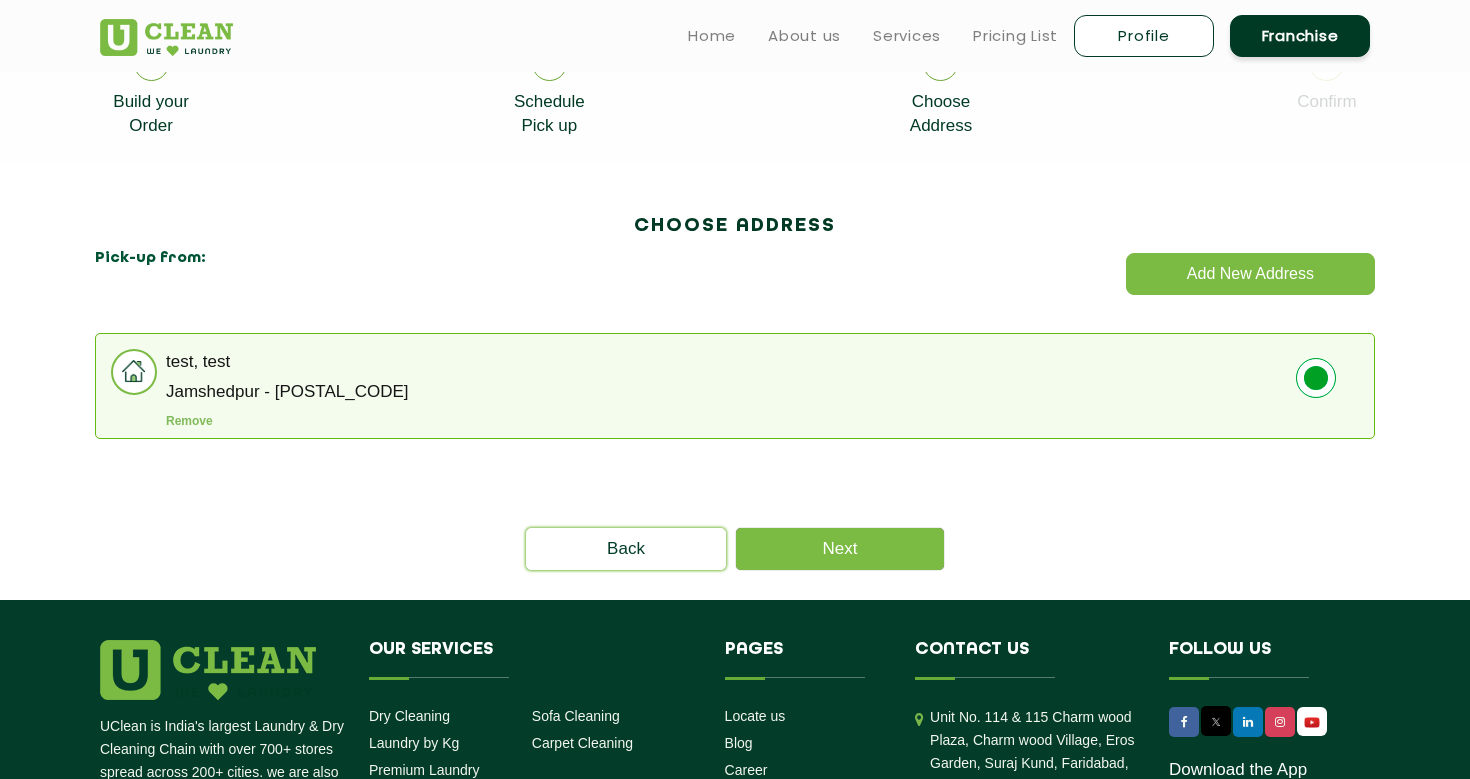click on "Schedule   Pick up" 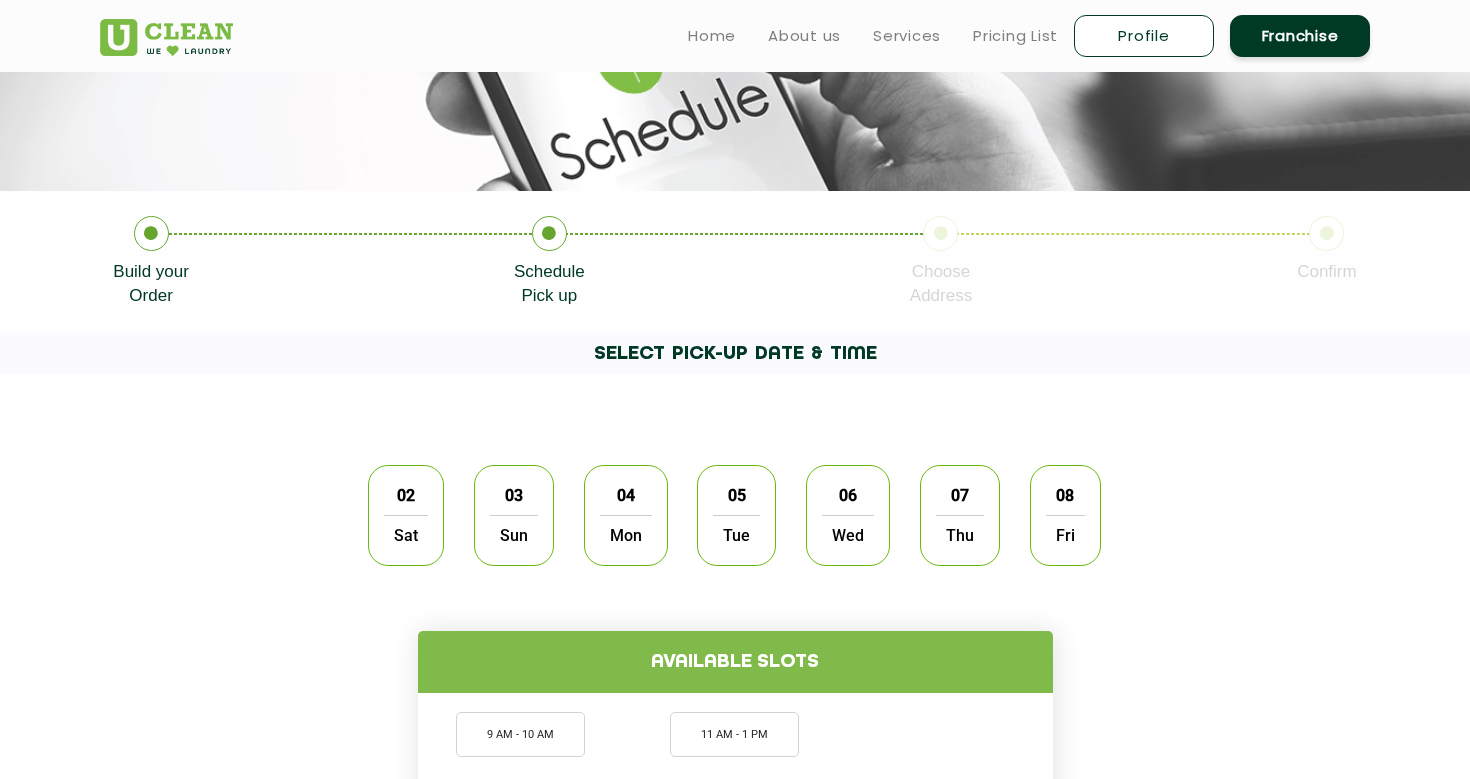 scroll, scrollTop: 253, scrollLeft: 0, axis: vertical 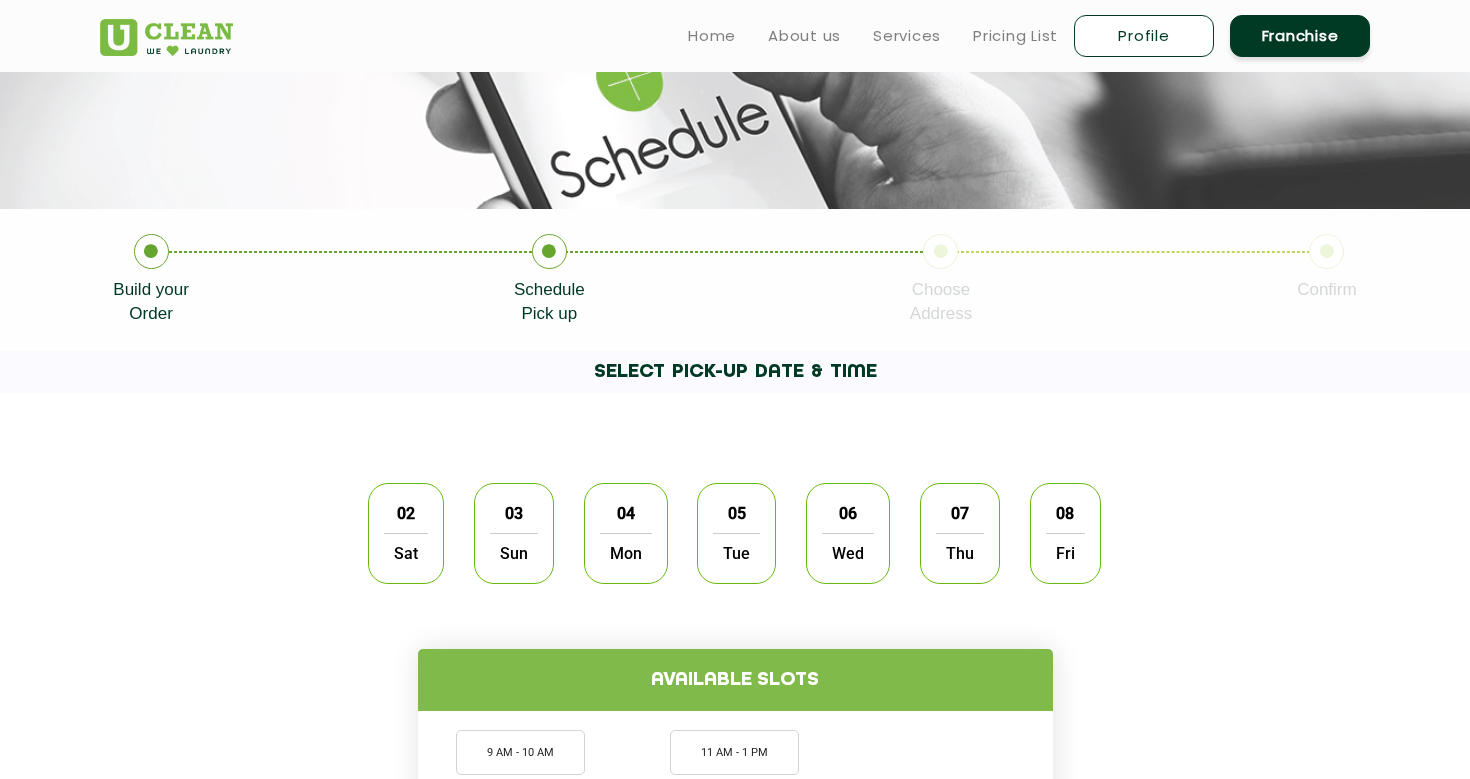click 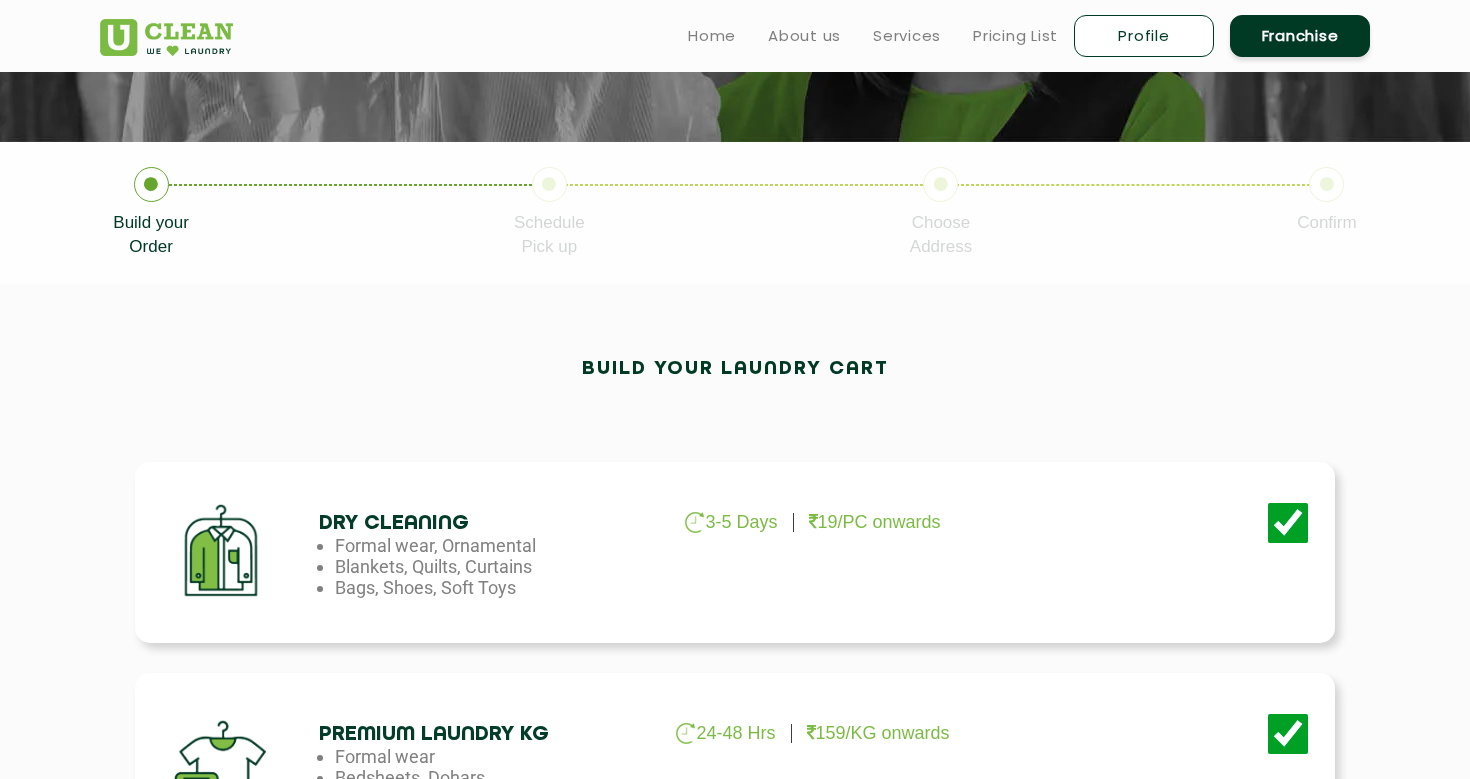 scroll, scrollTop: 299, scrollLeft: 0, axis: vertical 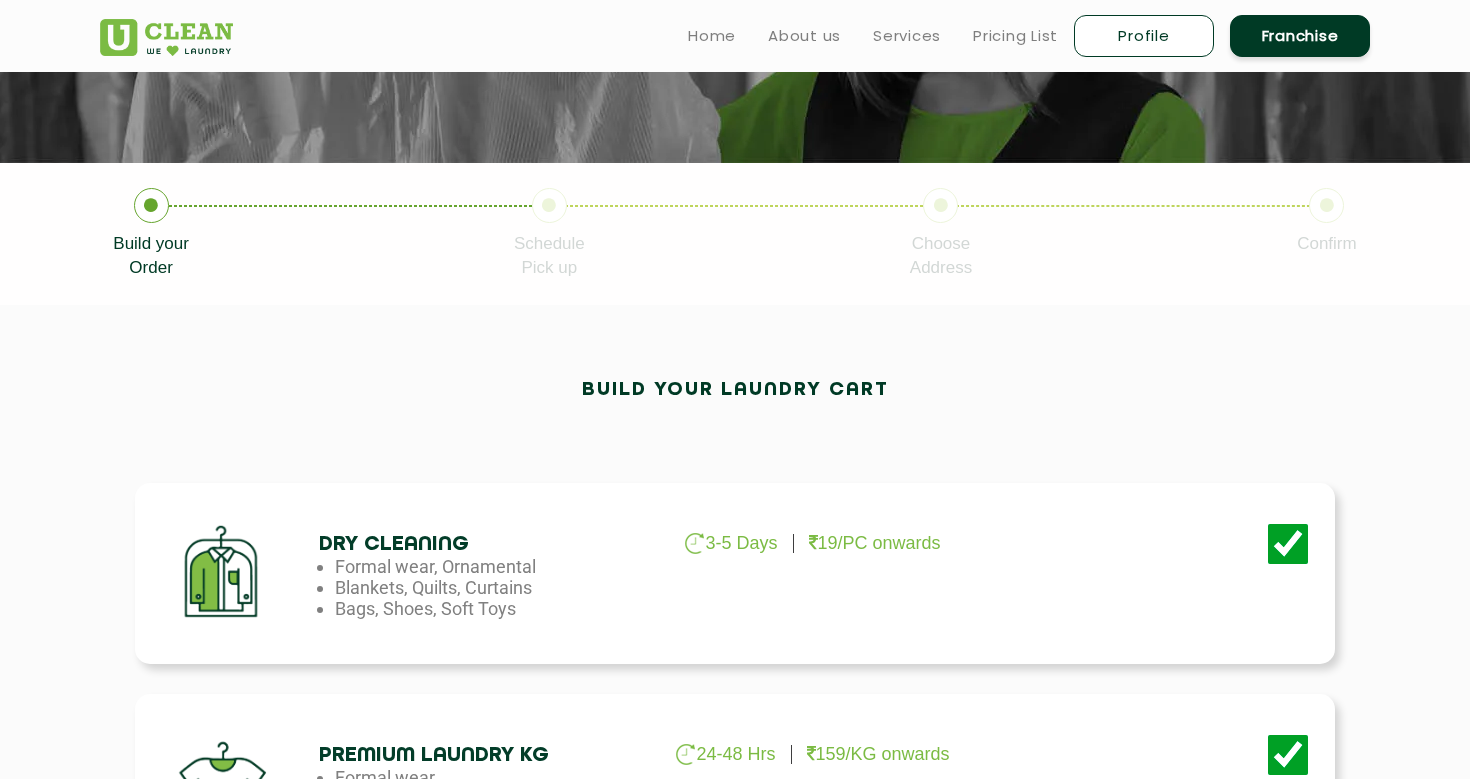 click on "Schedule   Pick up" 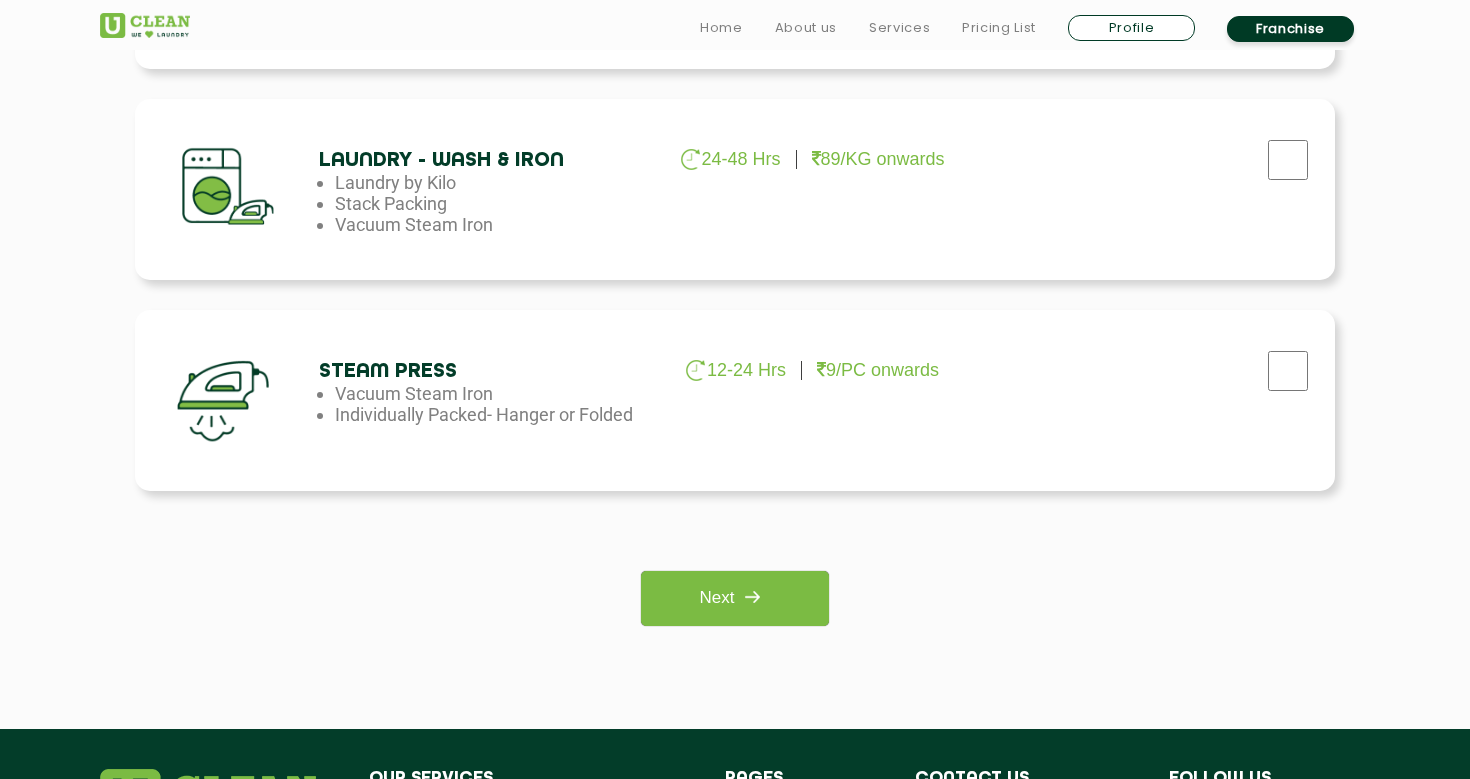 scroll, scrollTop: 1365, scrollLeft: 0, axis: vertical 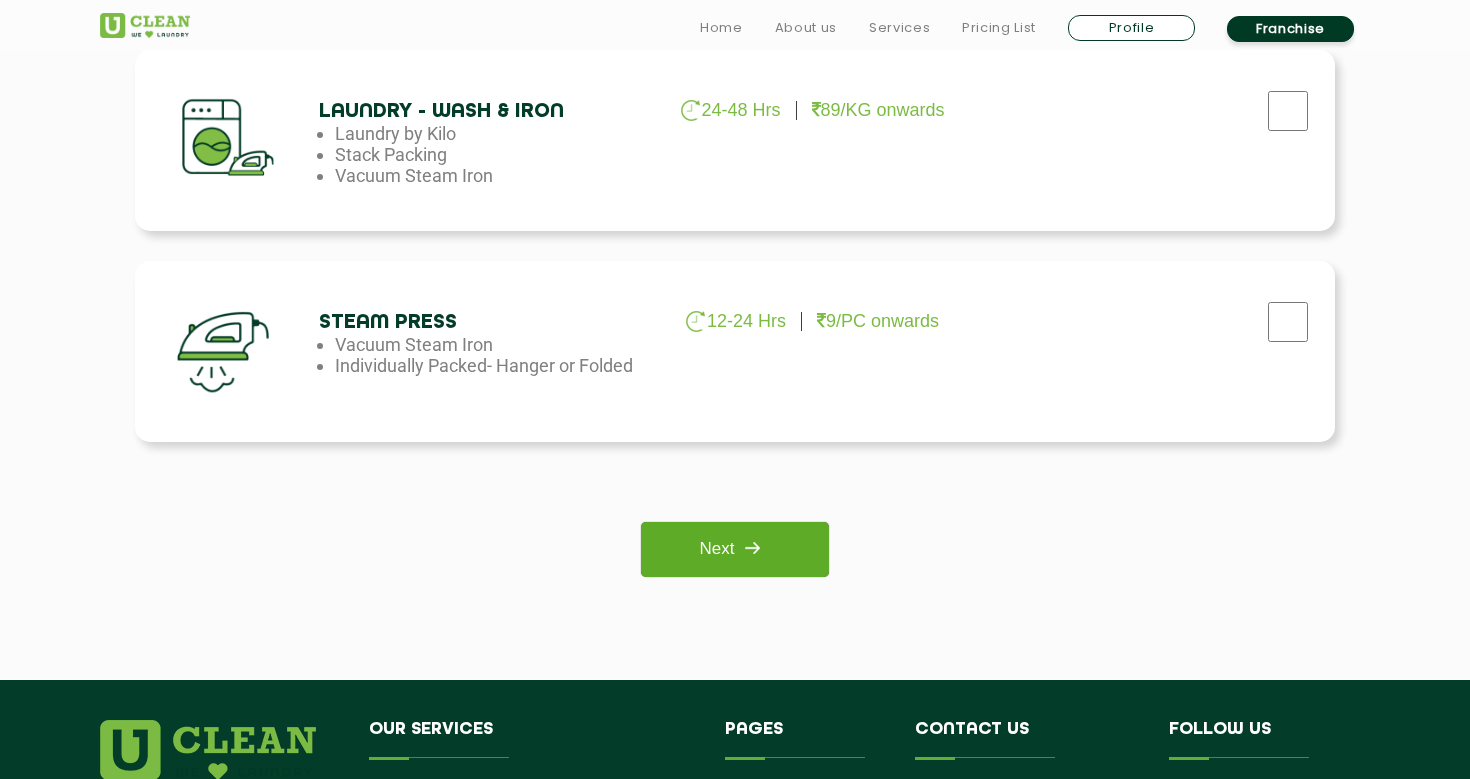 click on "Next" at bounding box center (734, 549) 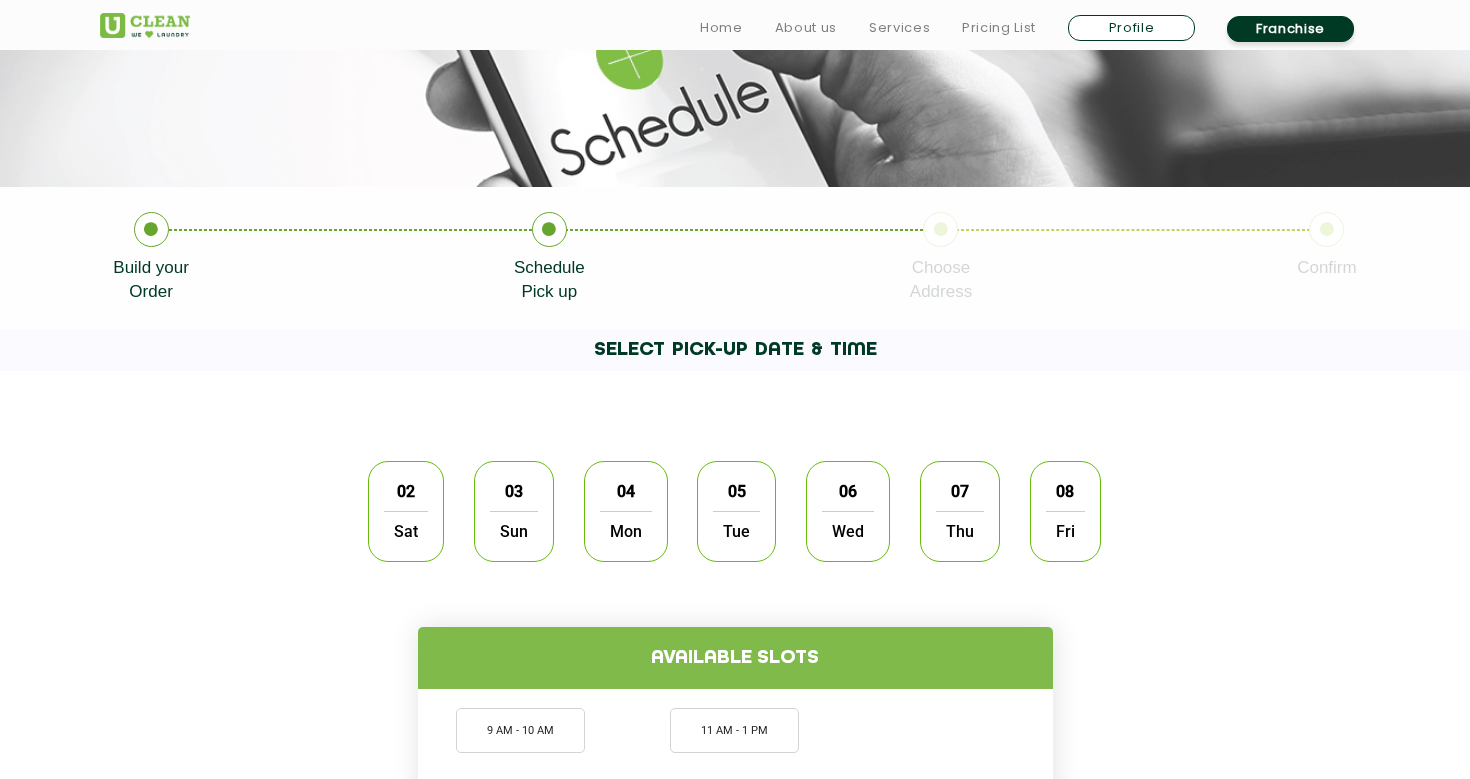 scroll, scrollTop: 276, scrollLeft: 0, axis: vertical 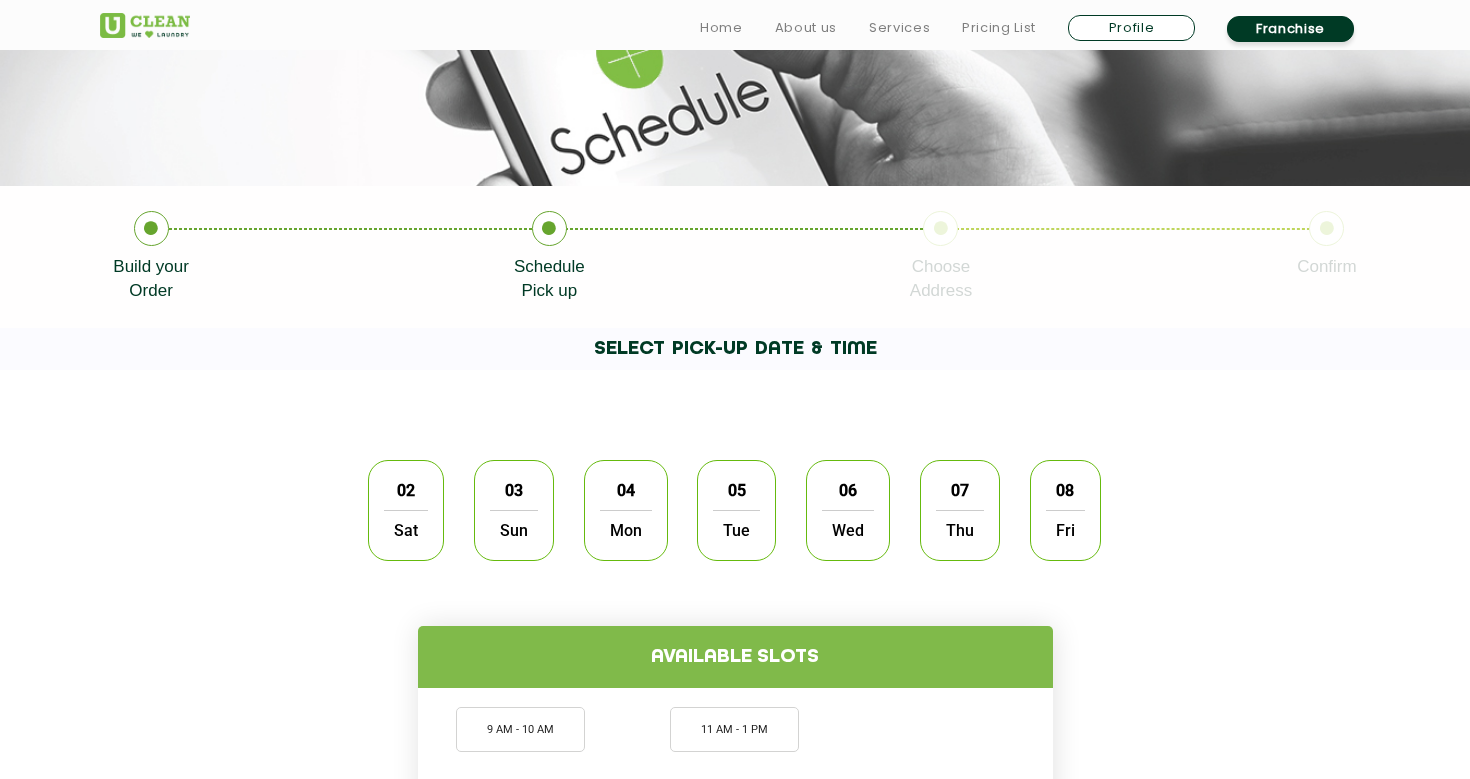 click 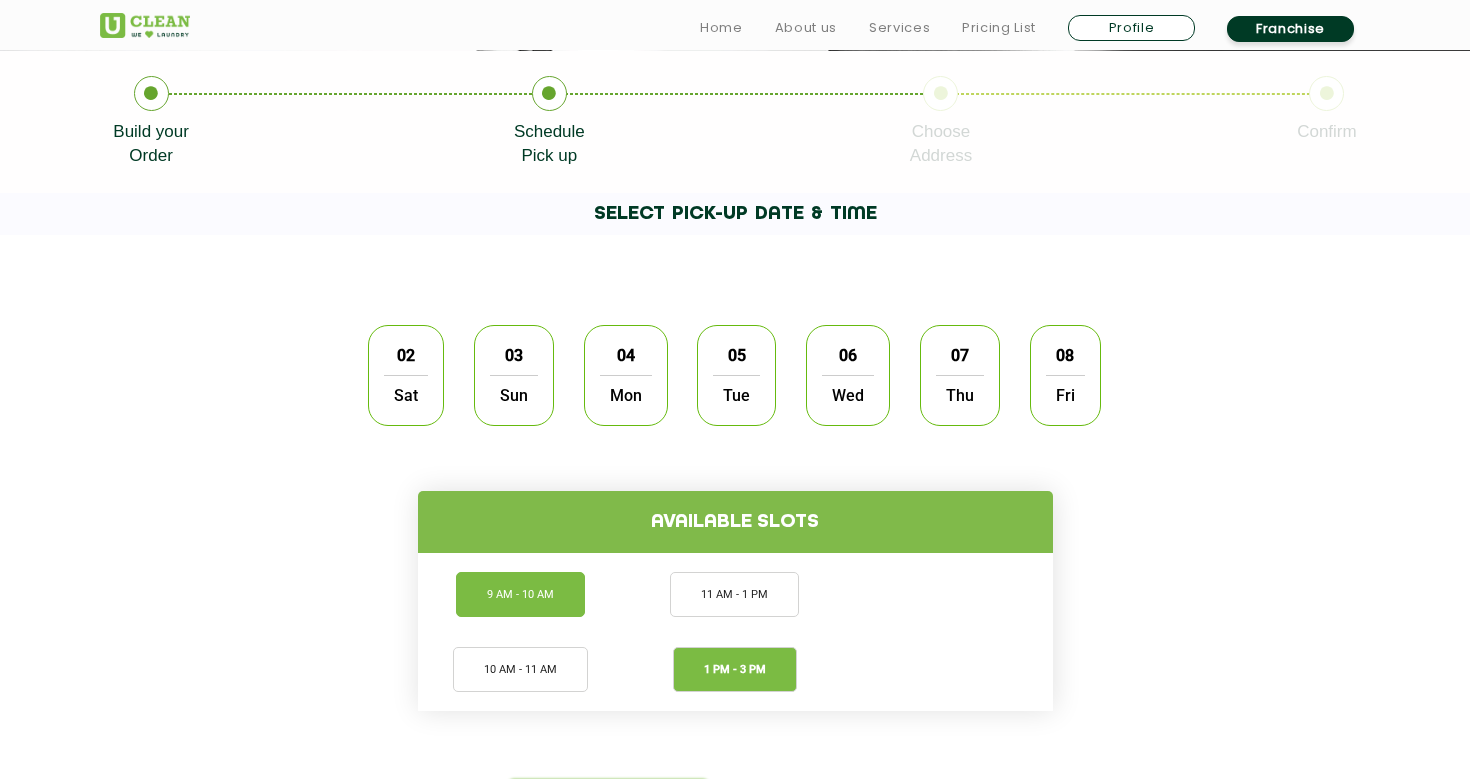 scroll, scrollTop: 480, scrollLeft: 0, axis: vertical 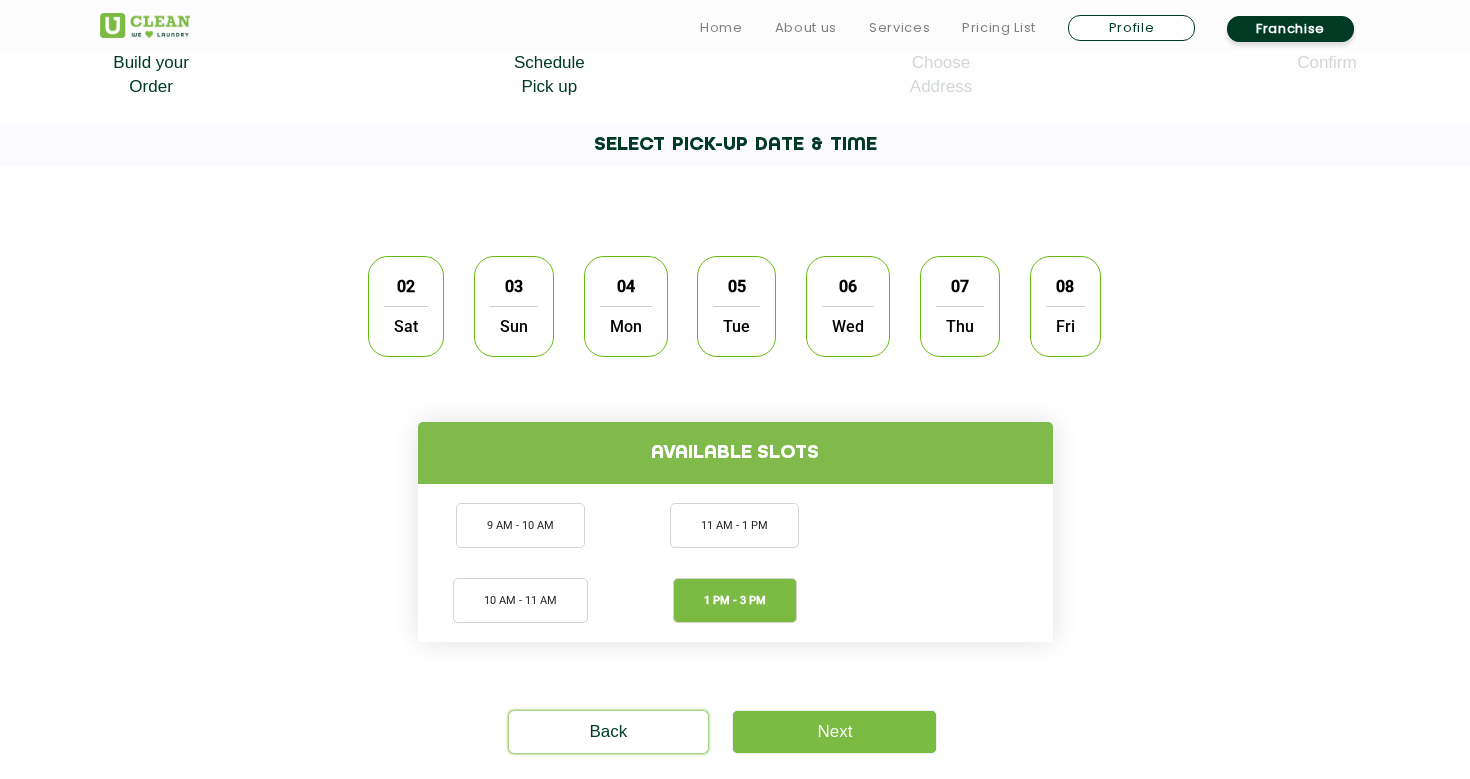 click on "Mon" 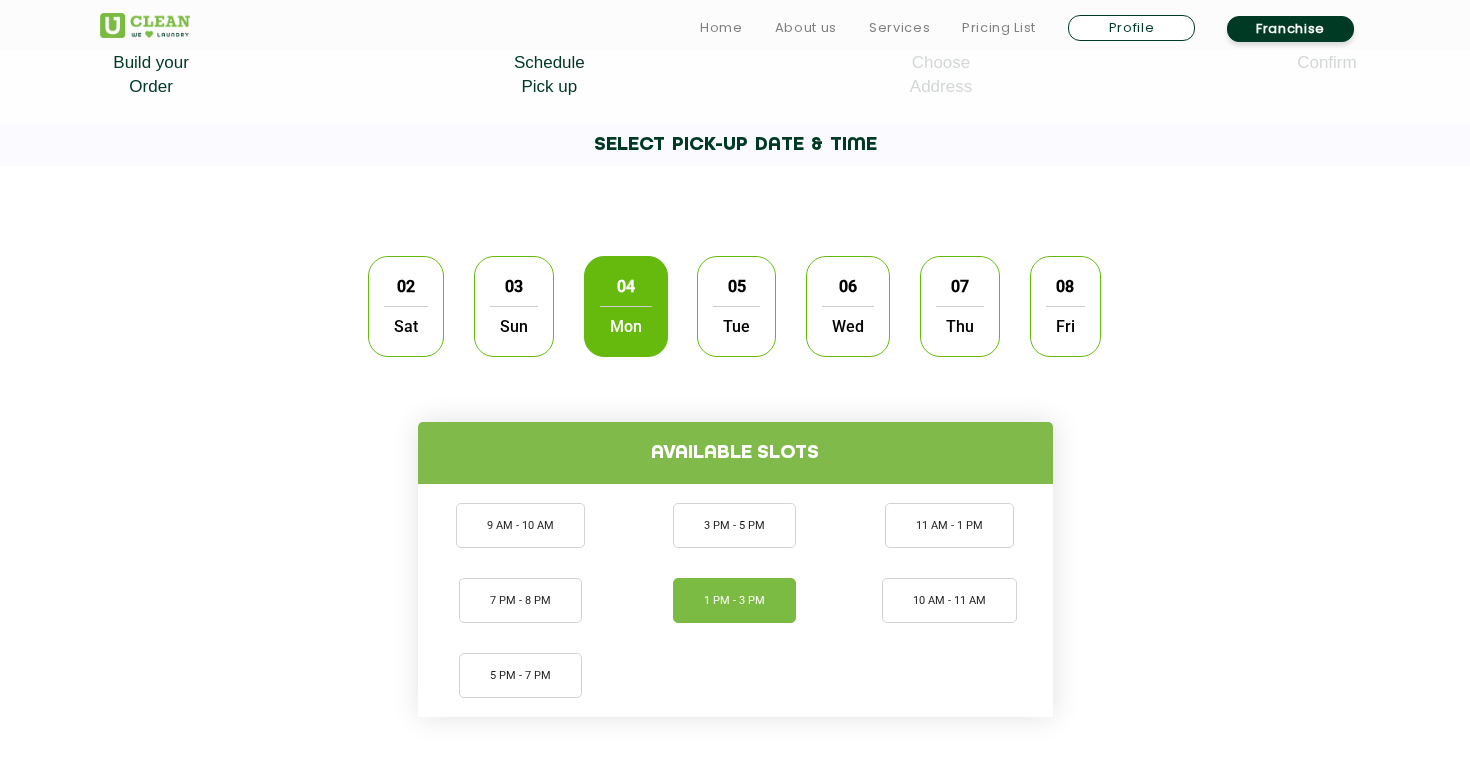 click on "1 PM - 3 PM" 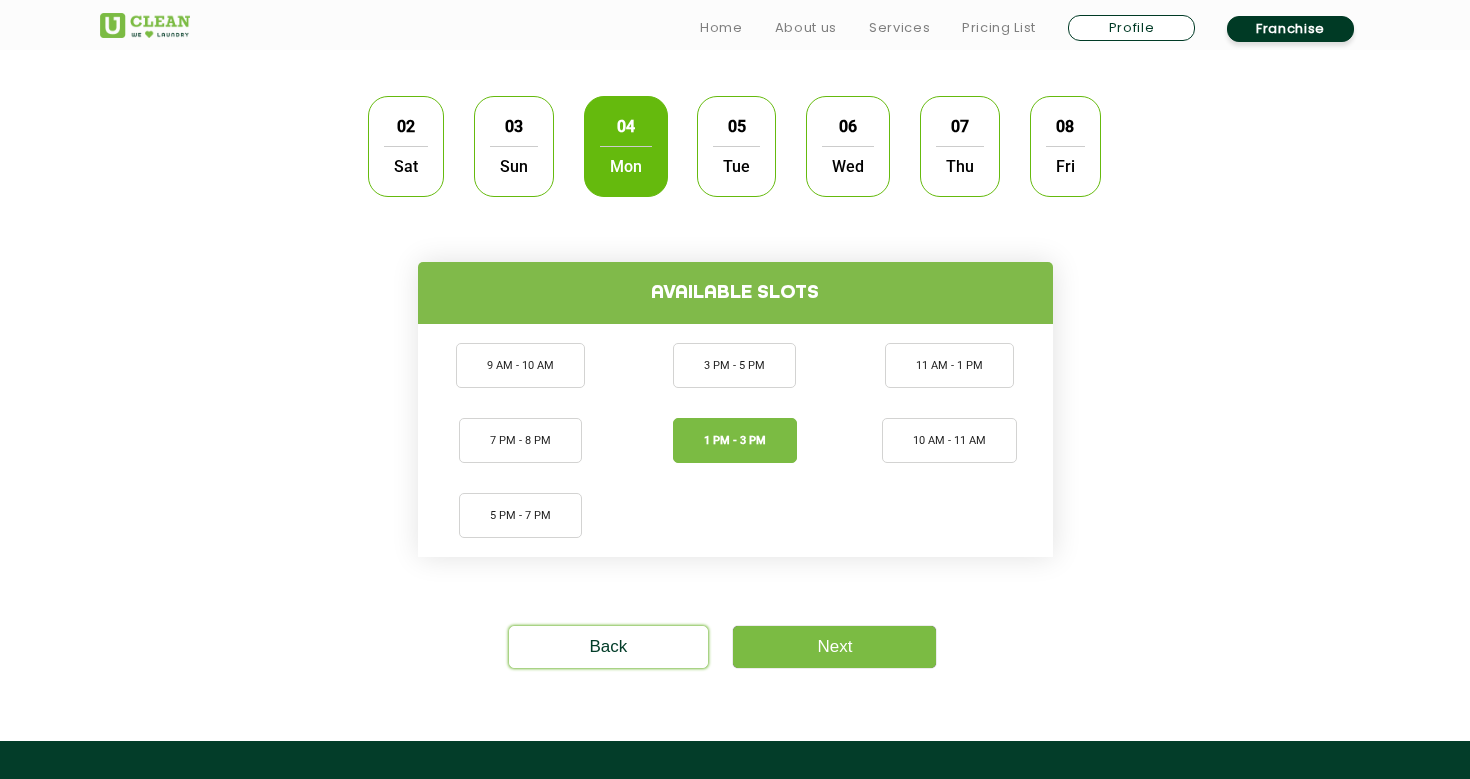 scroll, scrollTop: 657, scrollLeft: 0, axis: vertical 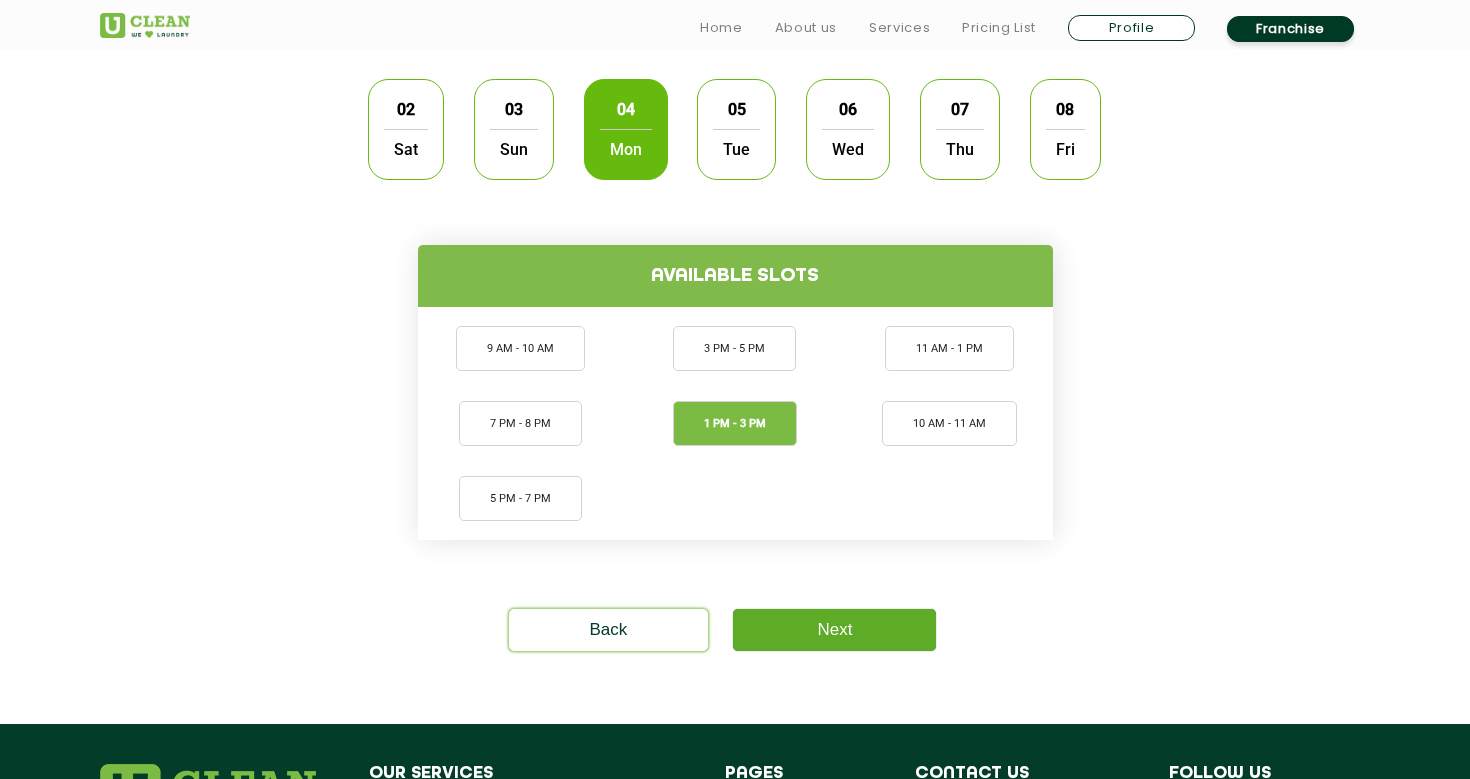 click on "Next" 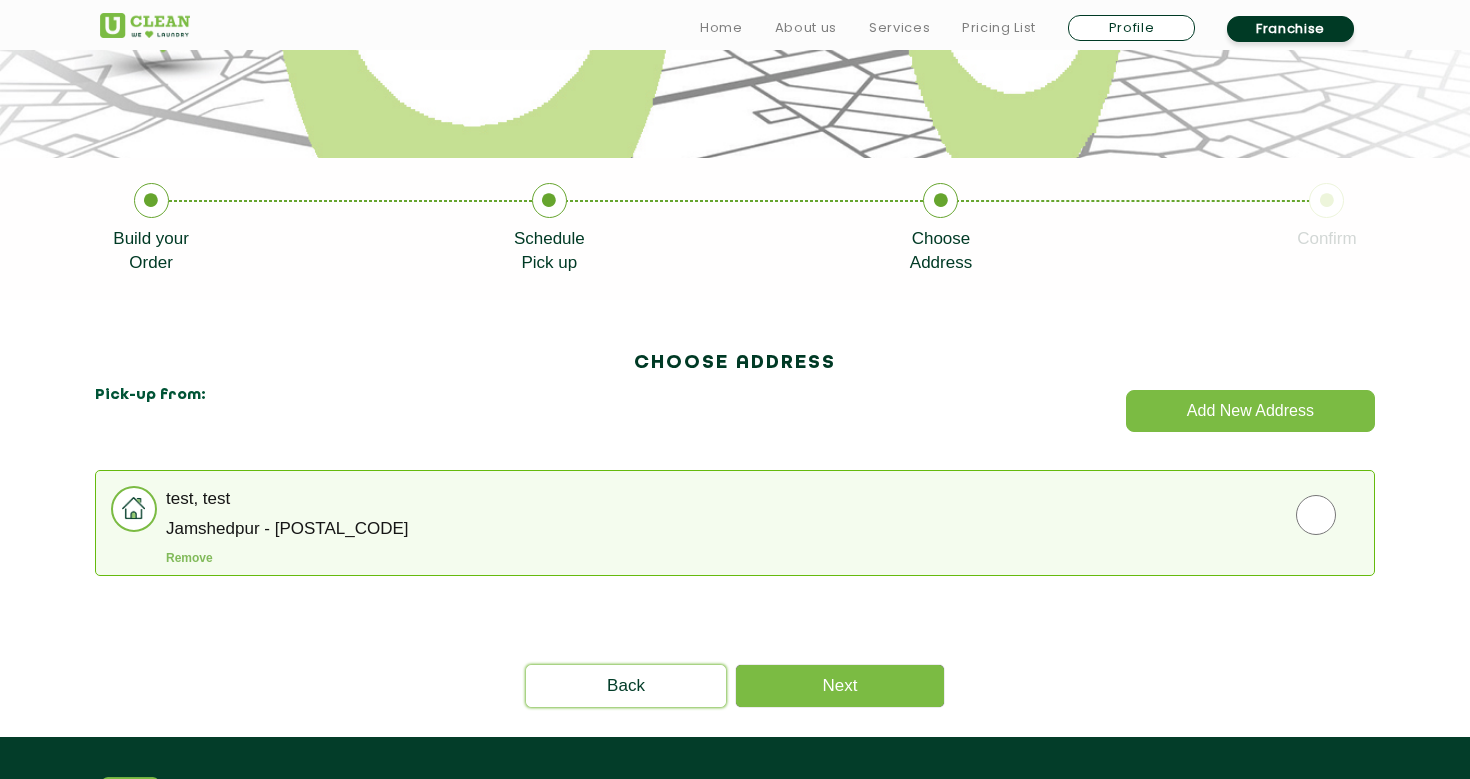 scroll, scrollTop: 380, scrollLeft: 0, axis: vertical 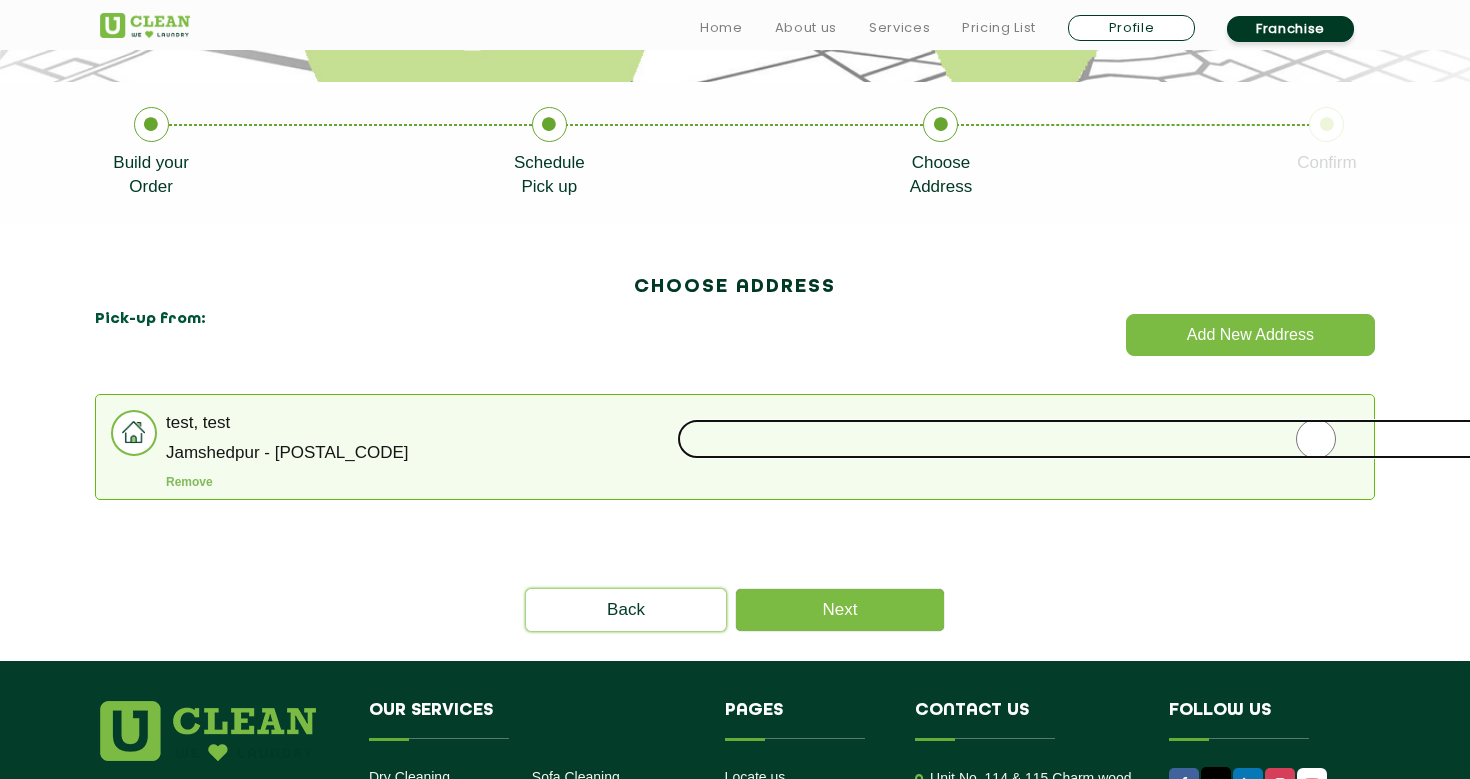 click 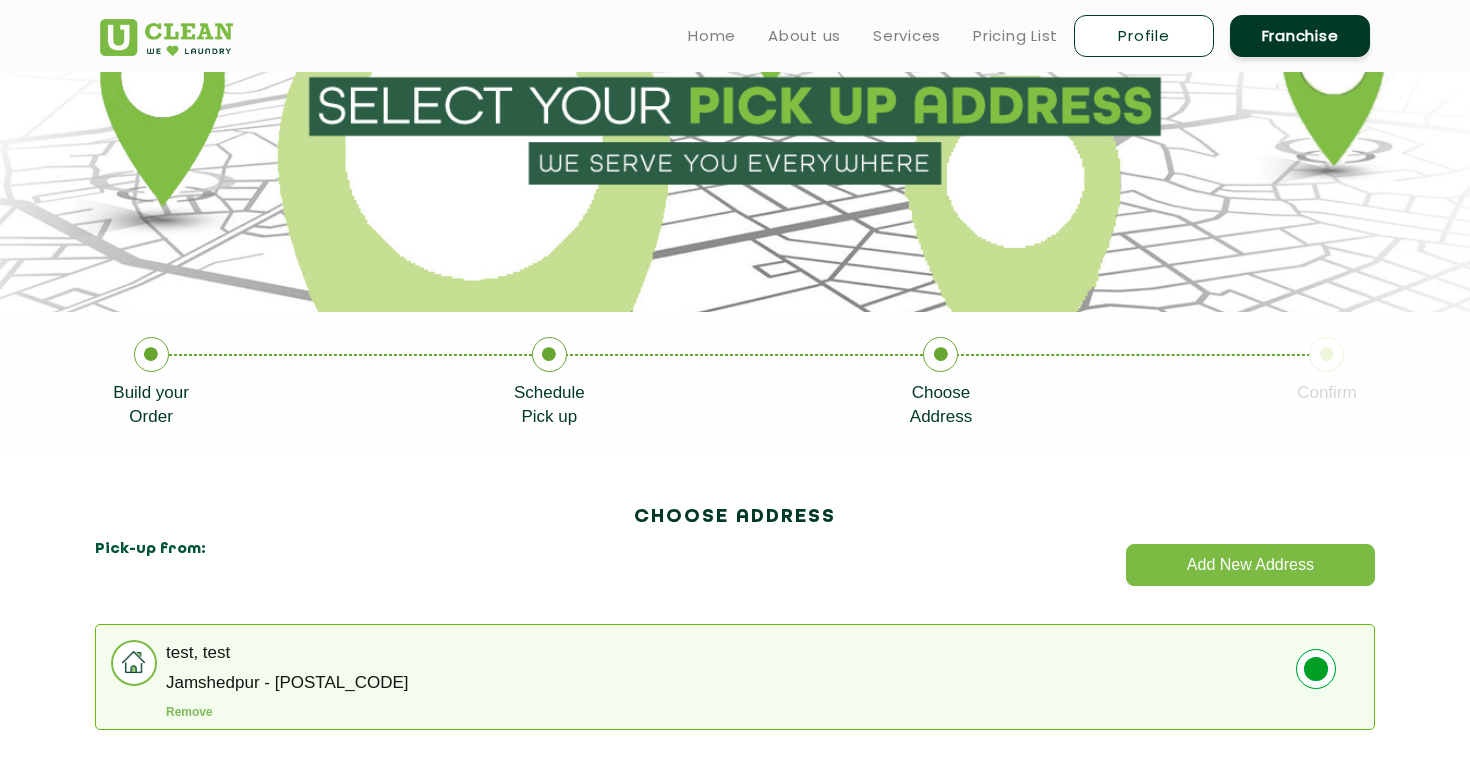 scroll, scrollTop: 0, scrollLeft: 0, axis: both 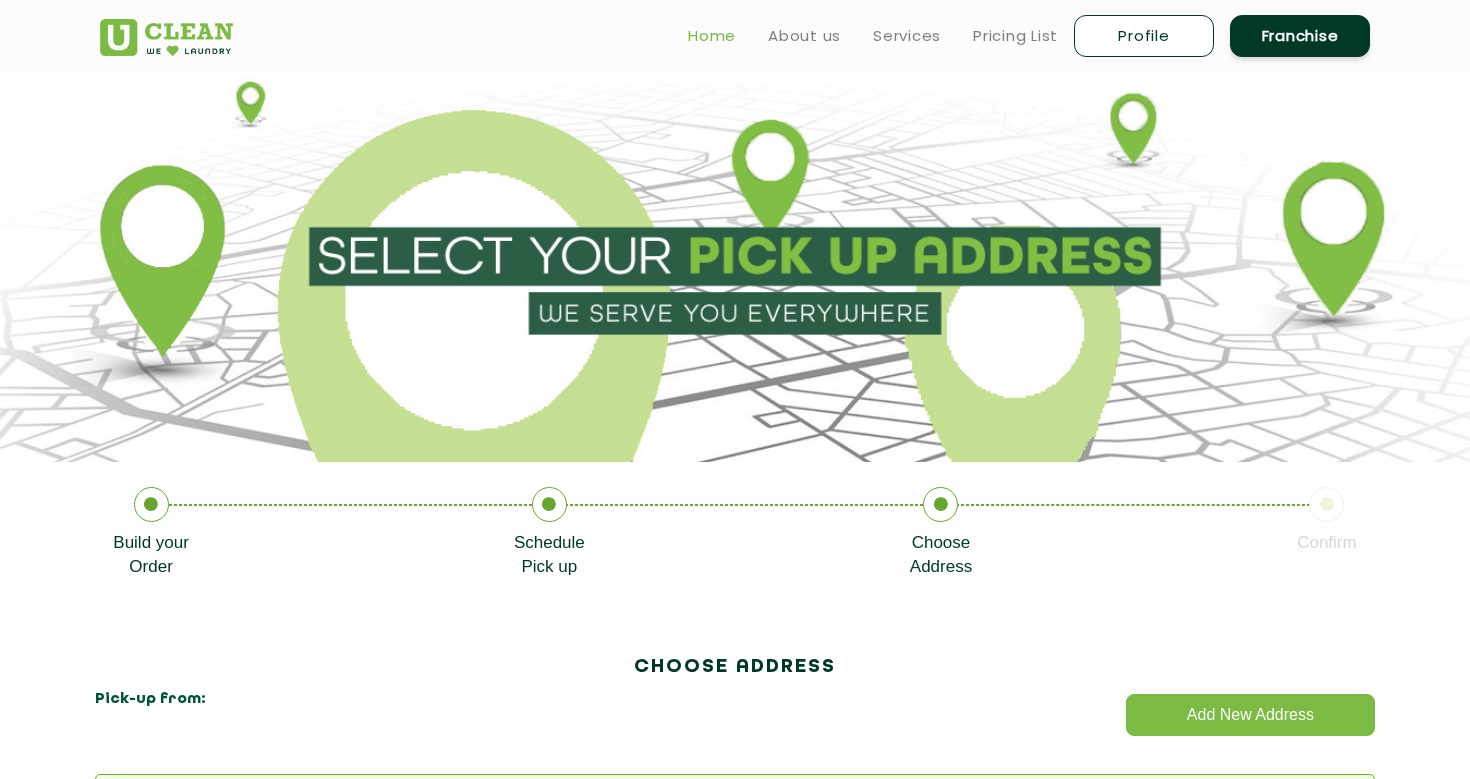 click on "Home" at bounding box center (712, 36) 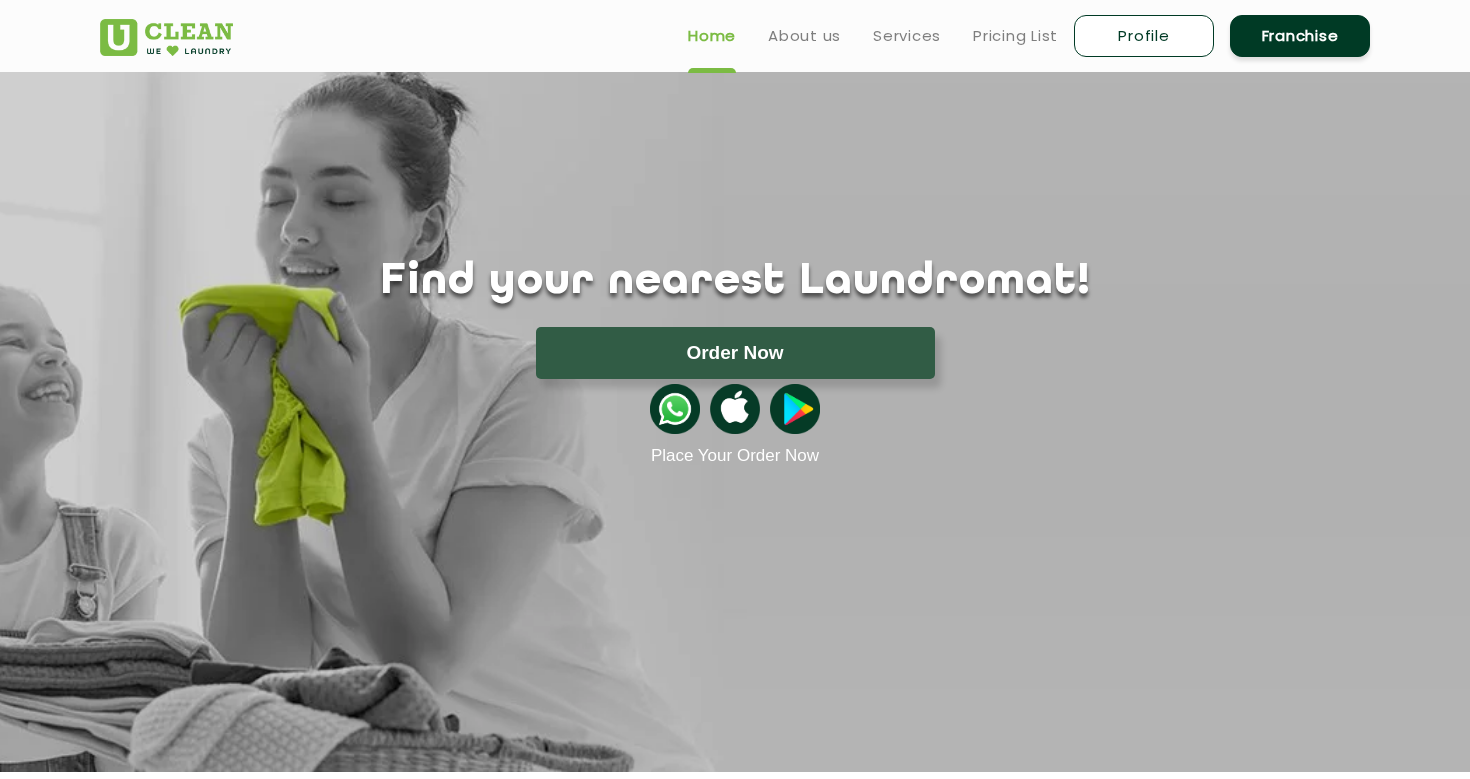 scroll, scrollTop: 0, scrollLeft: 0, axis: both 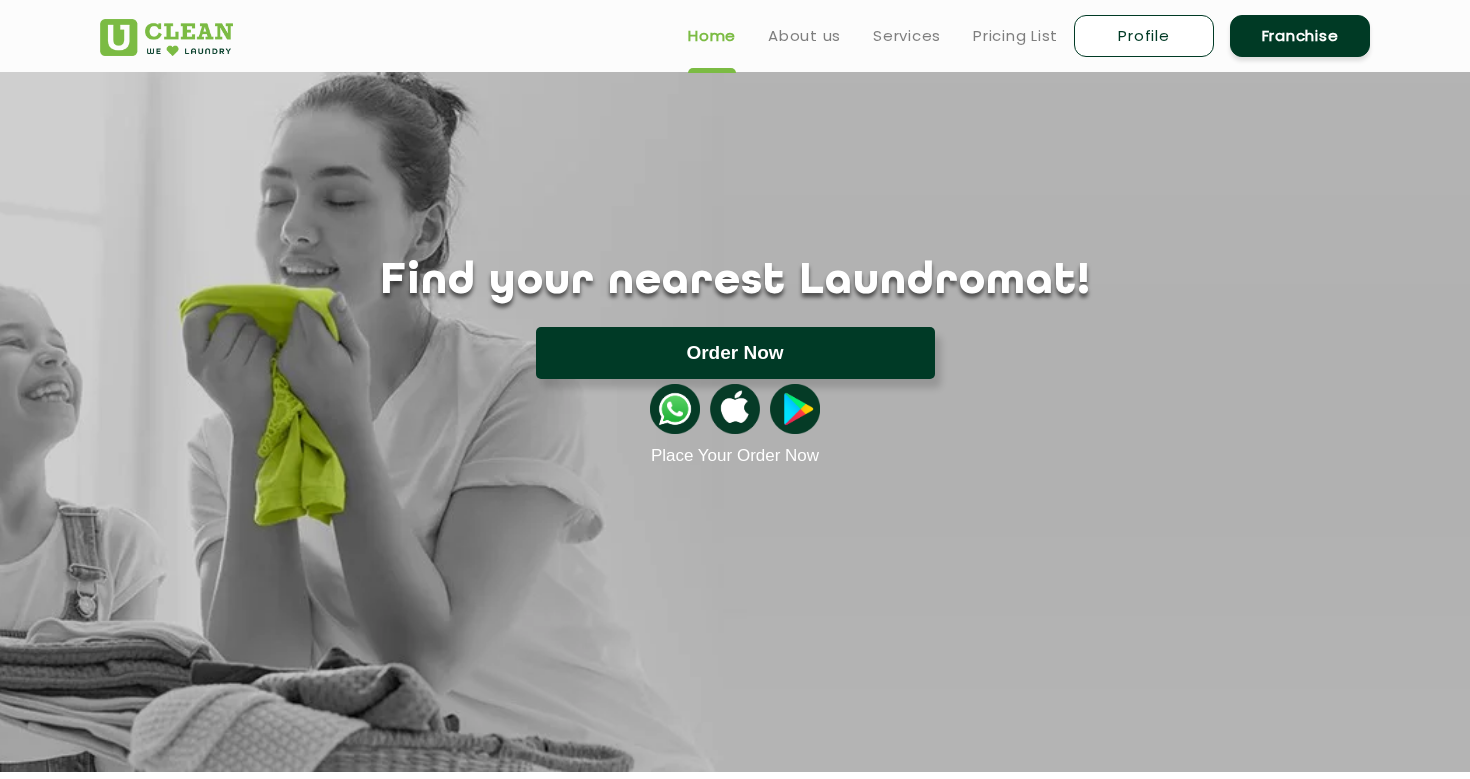 click on "Order Now" 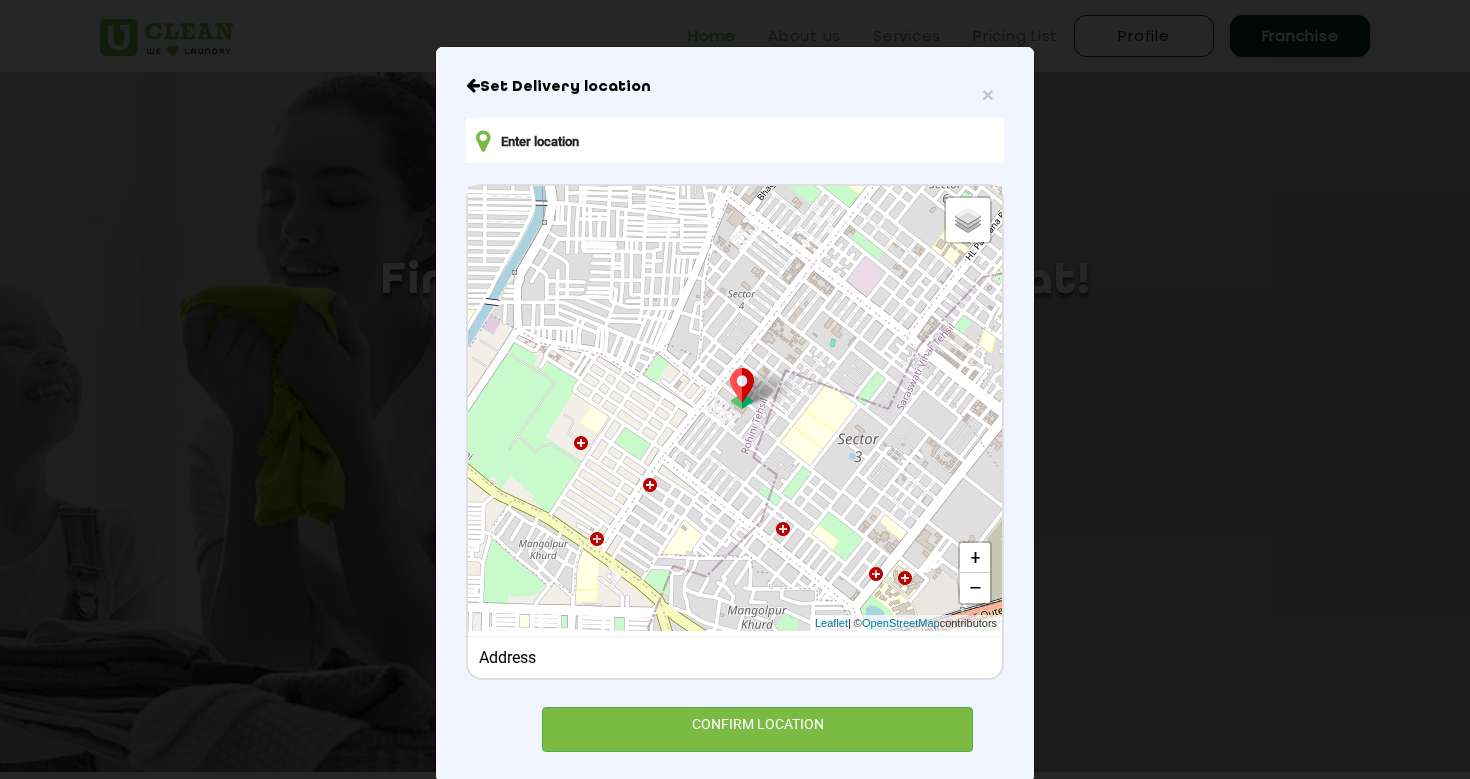 scroll, scrollTop: 137, scrollLeft: 0, axis: vertical 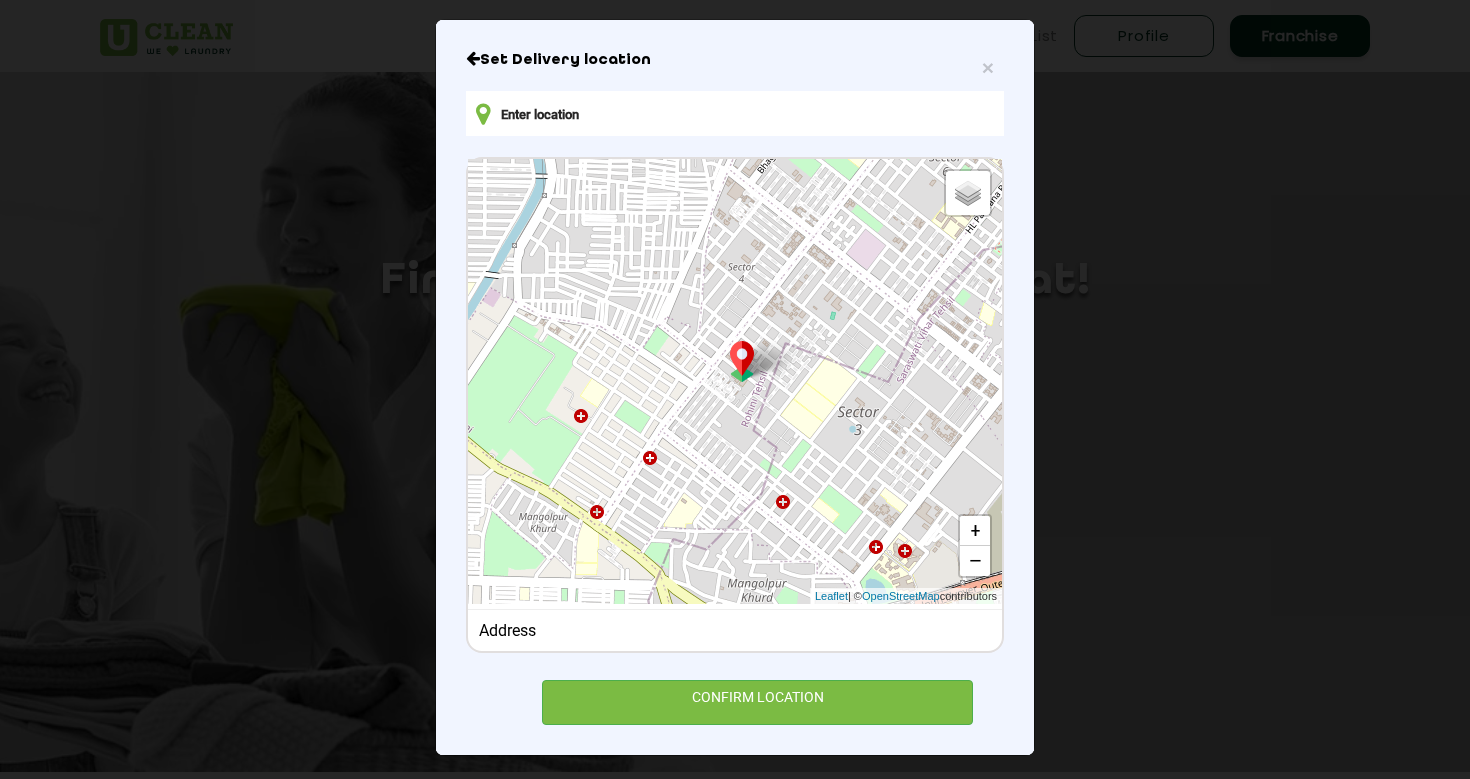 click at bounding box center (735, 113) 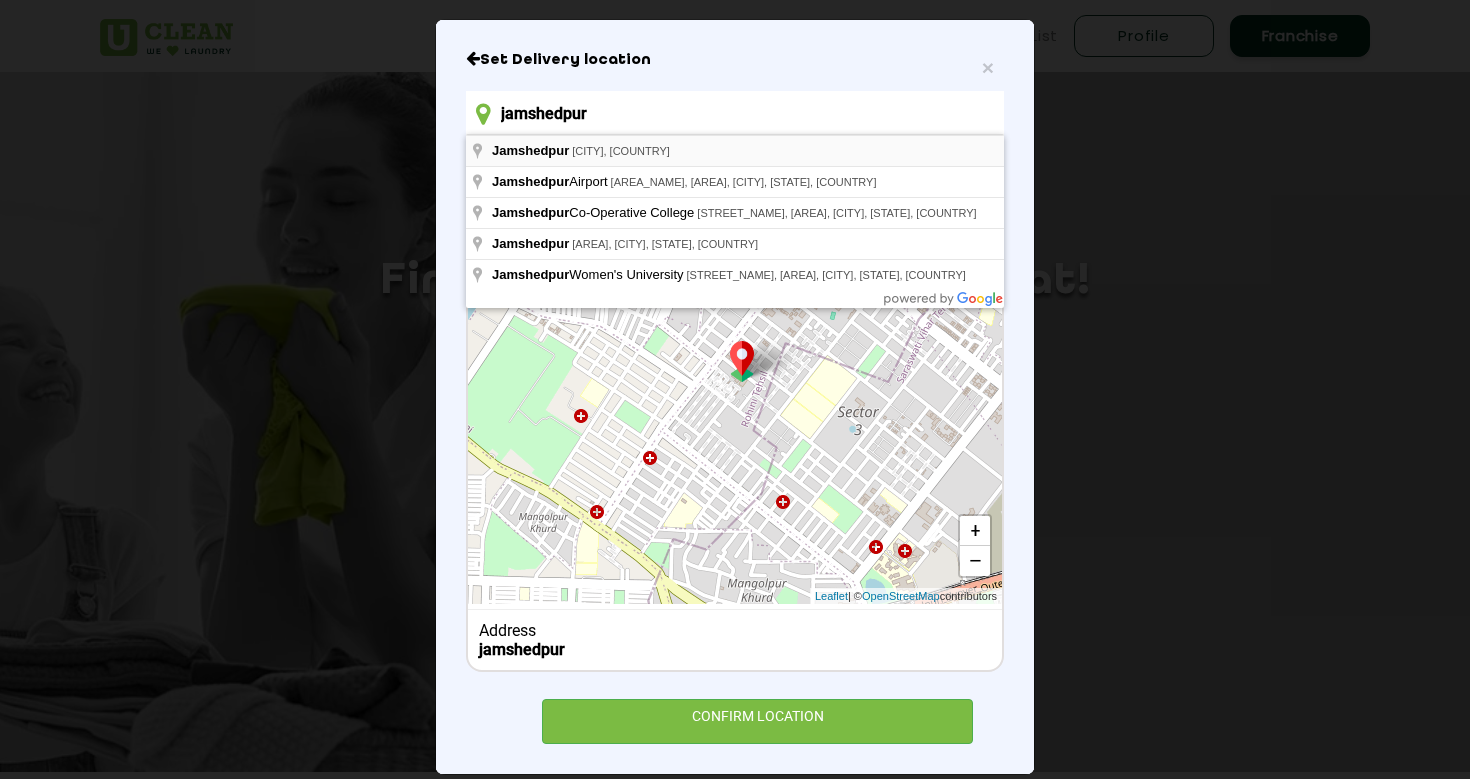 type on "[CITY], [STATE], India" 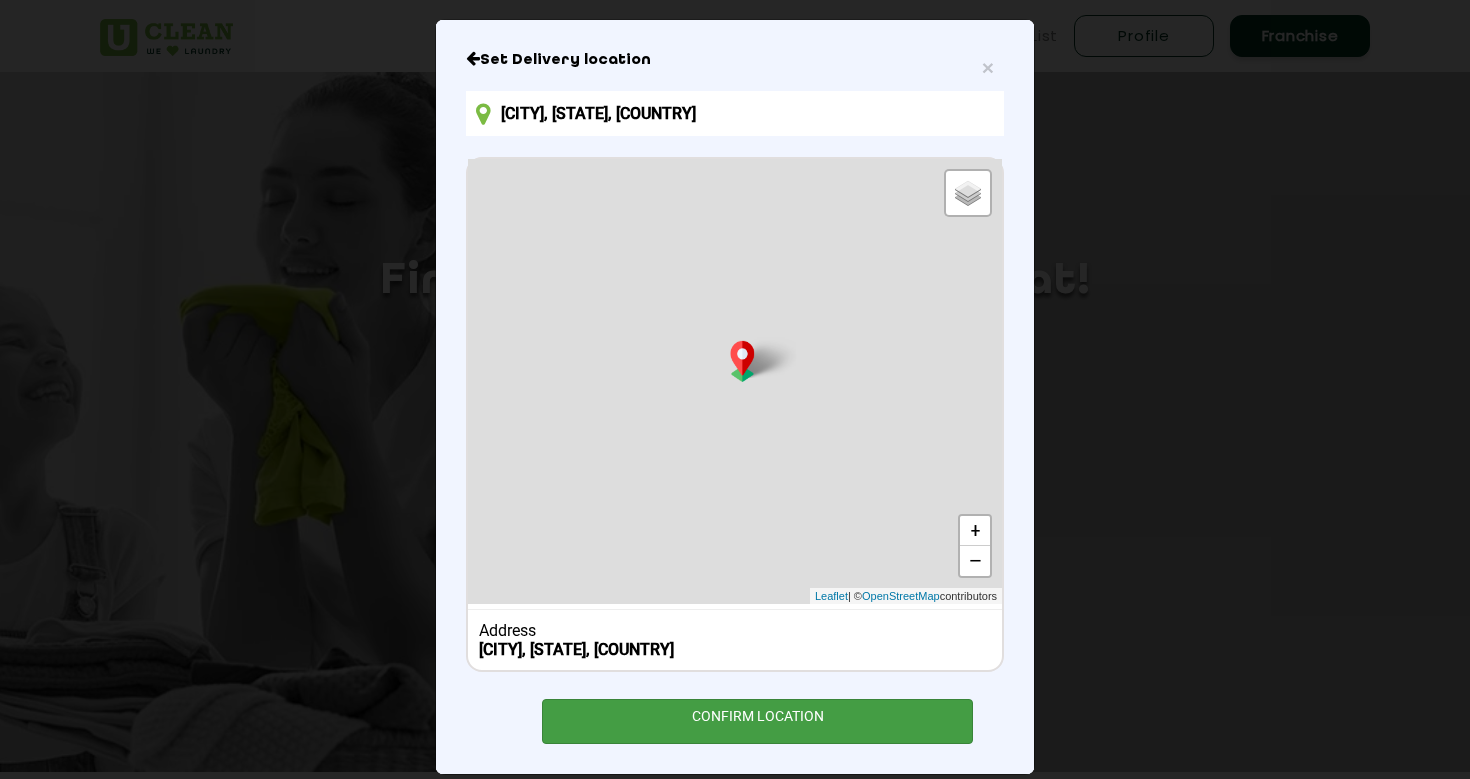 click on "CONFIRM LOCATION" at bounding box center [757, 721] 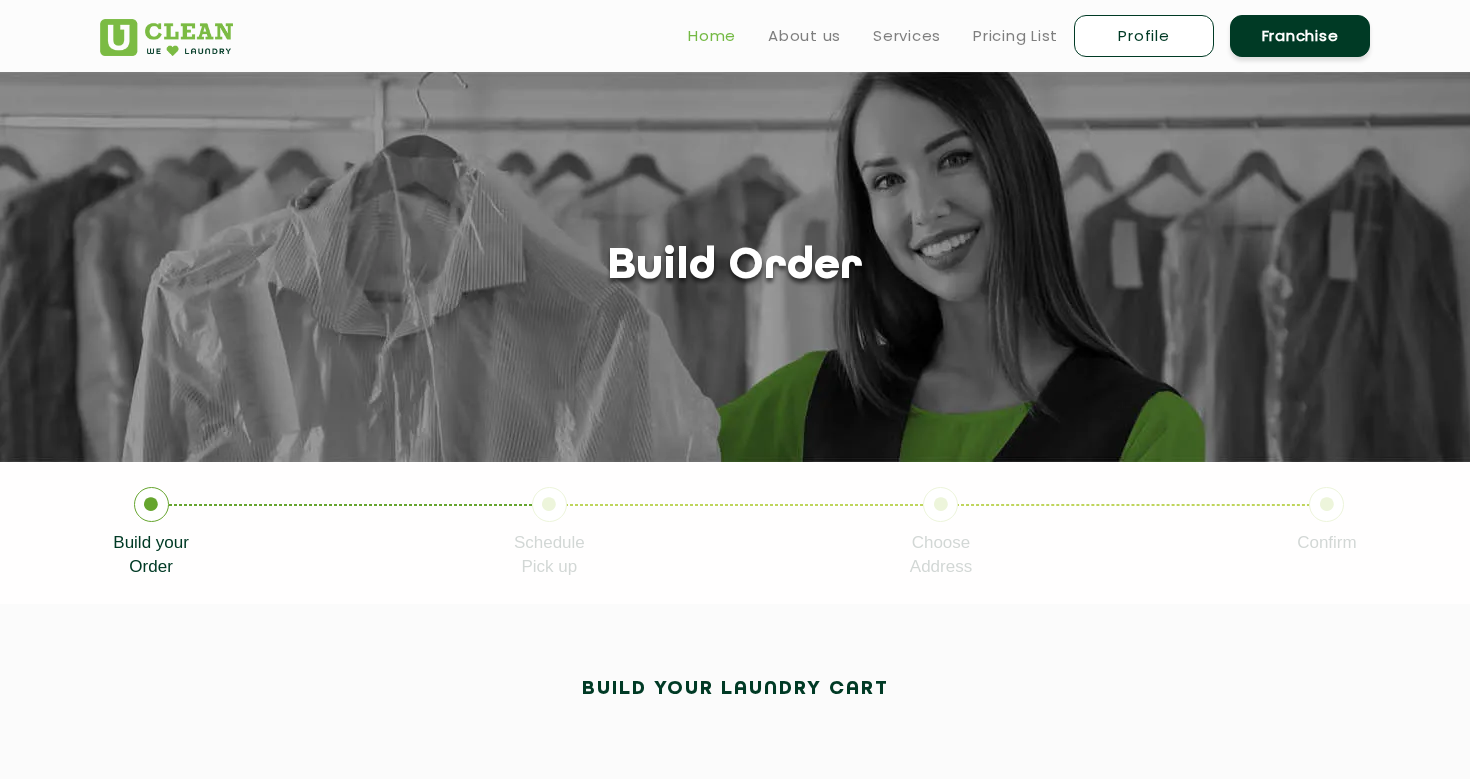 click on "Home" at bounding box center [712, 36] 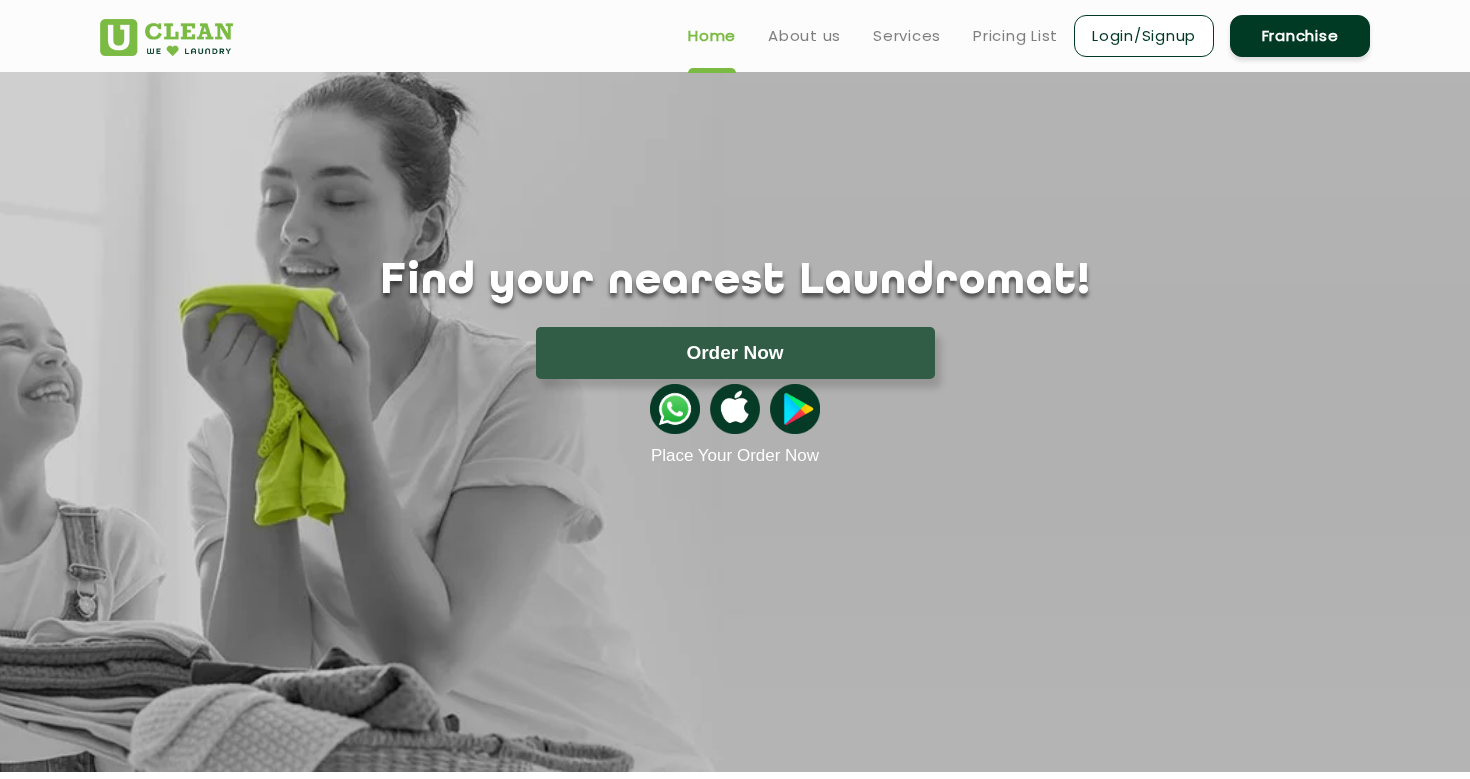 scroll, scrollTop: 0, scrollLeft: 0, axis: both 